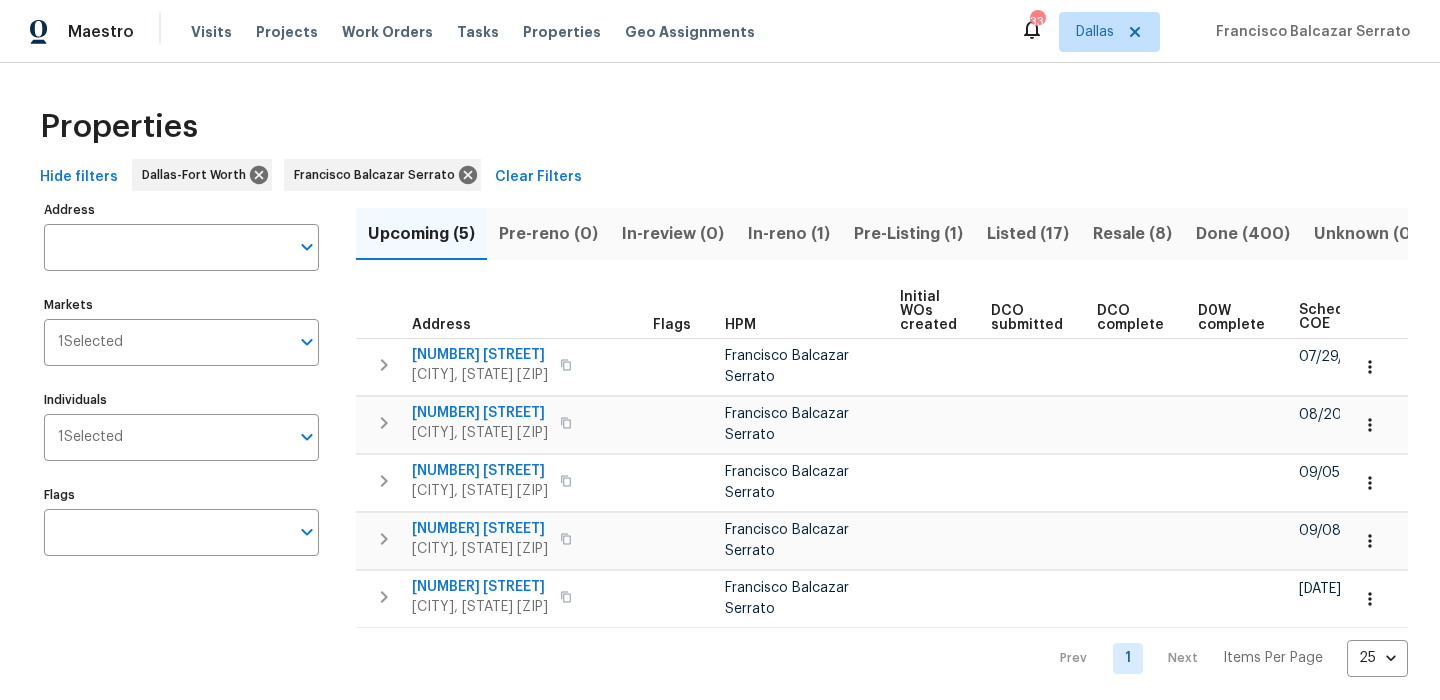 scroll, scrollTop: 0, scrollLeft: 0, axis: both 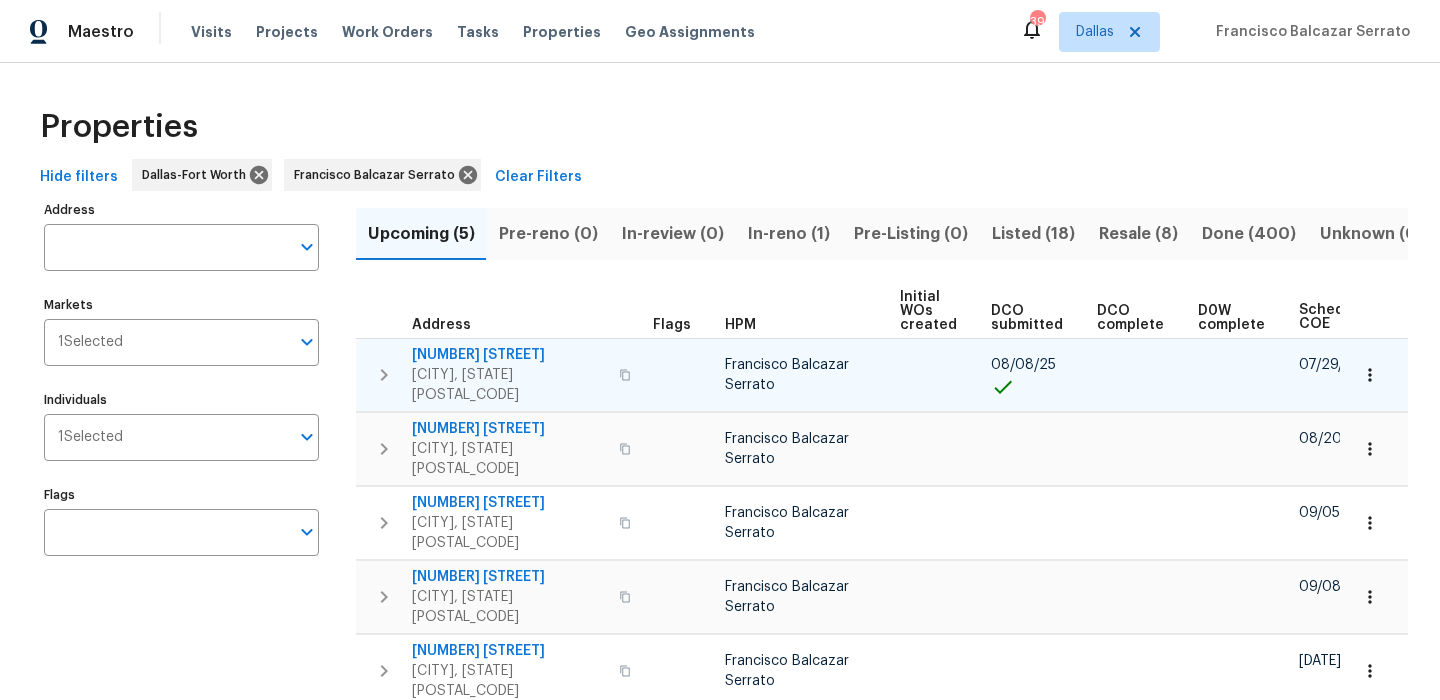 click 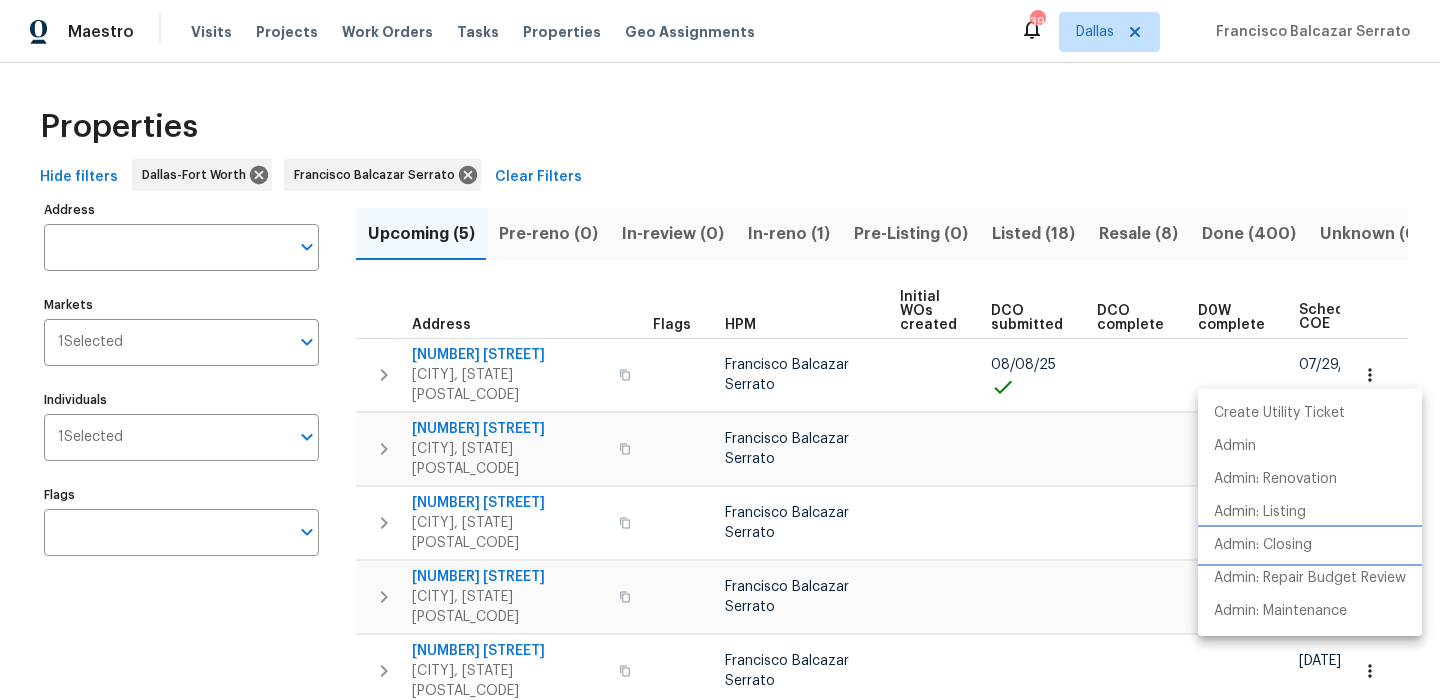 click on "Admin: Closing" at bounding box center [1263, 545] 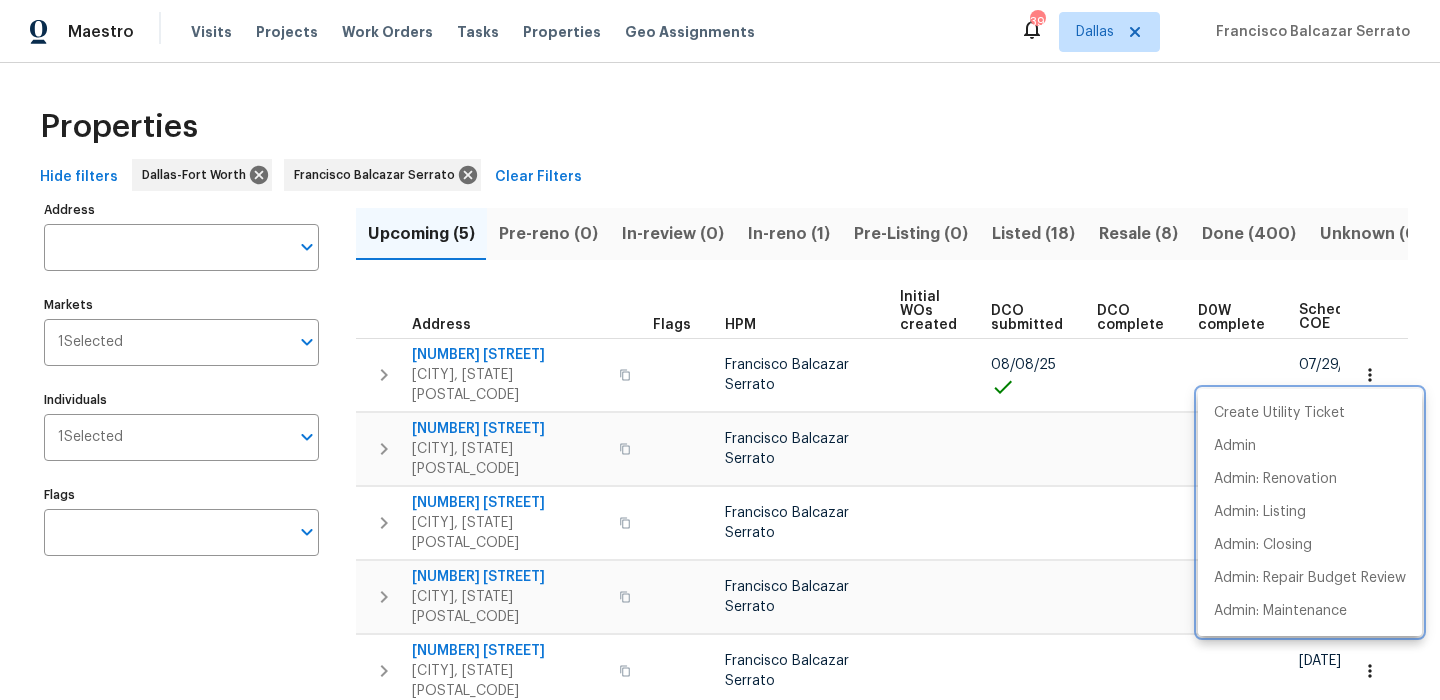 click at bounding box center (720, 350) 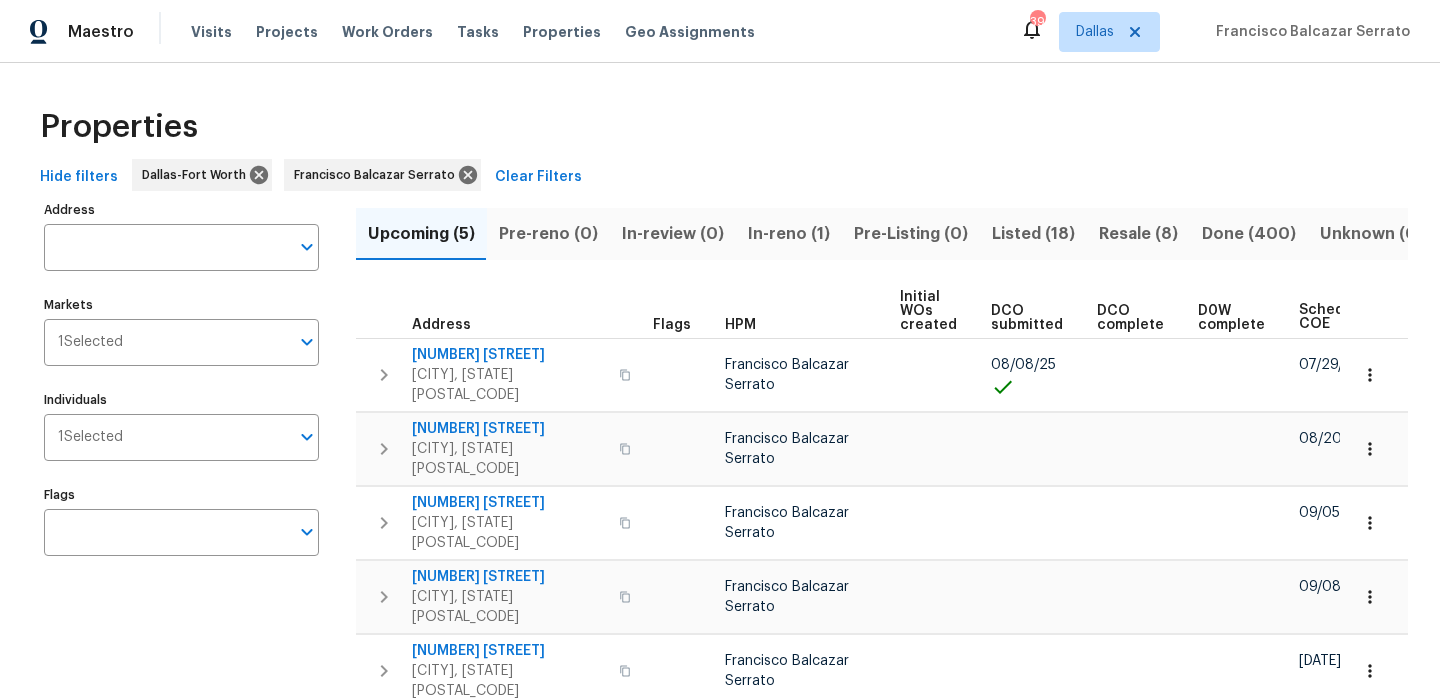 click on "Listed (18)" at bounding box center (1033, 234) 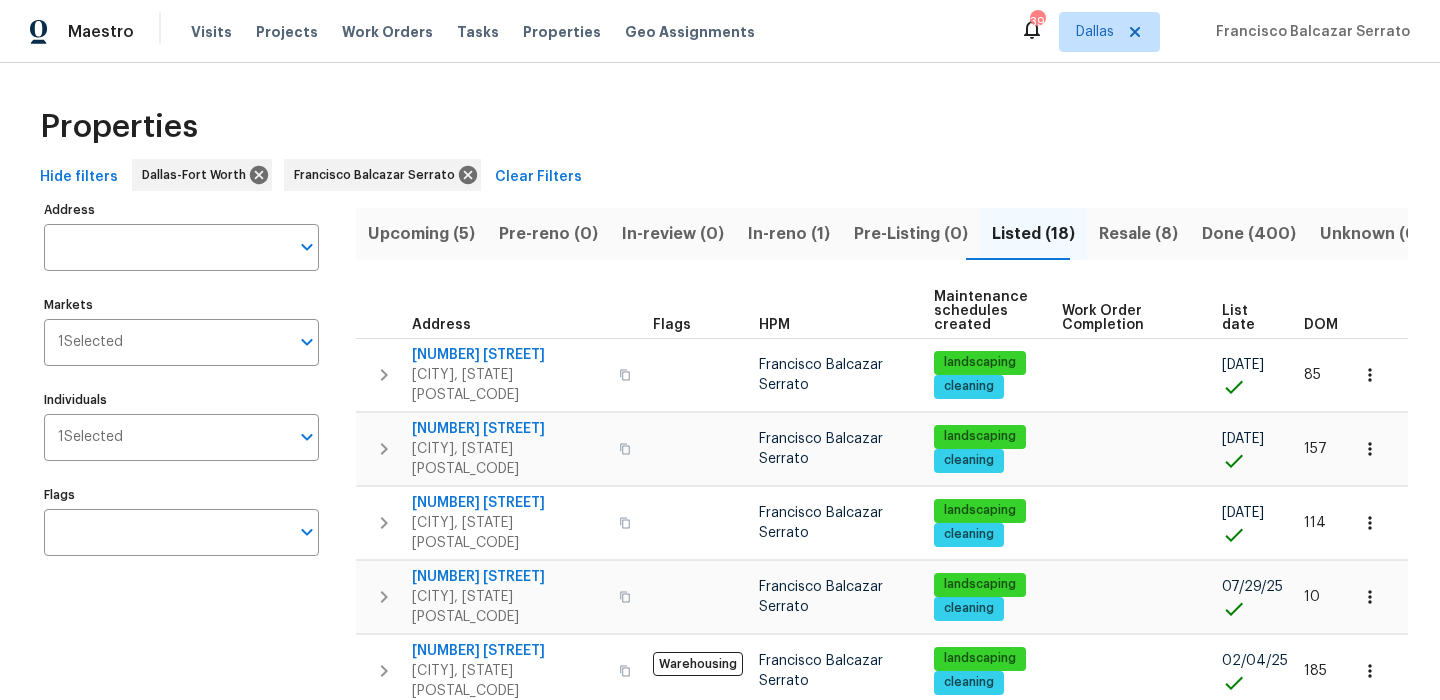 click on "Resale (8)" at bounding box center [1138, 234] 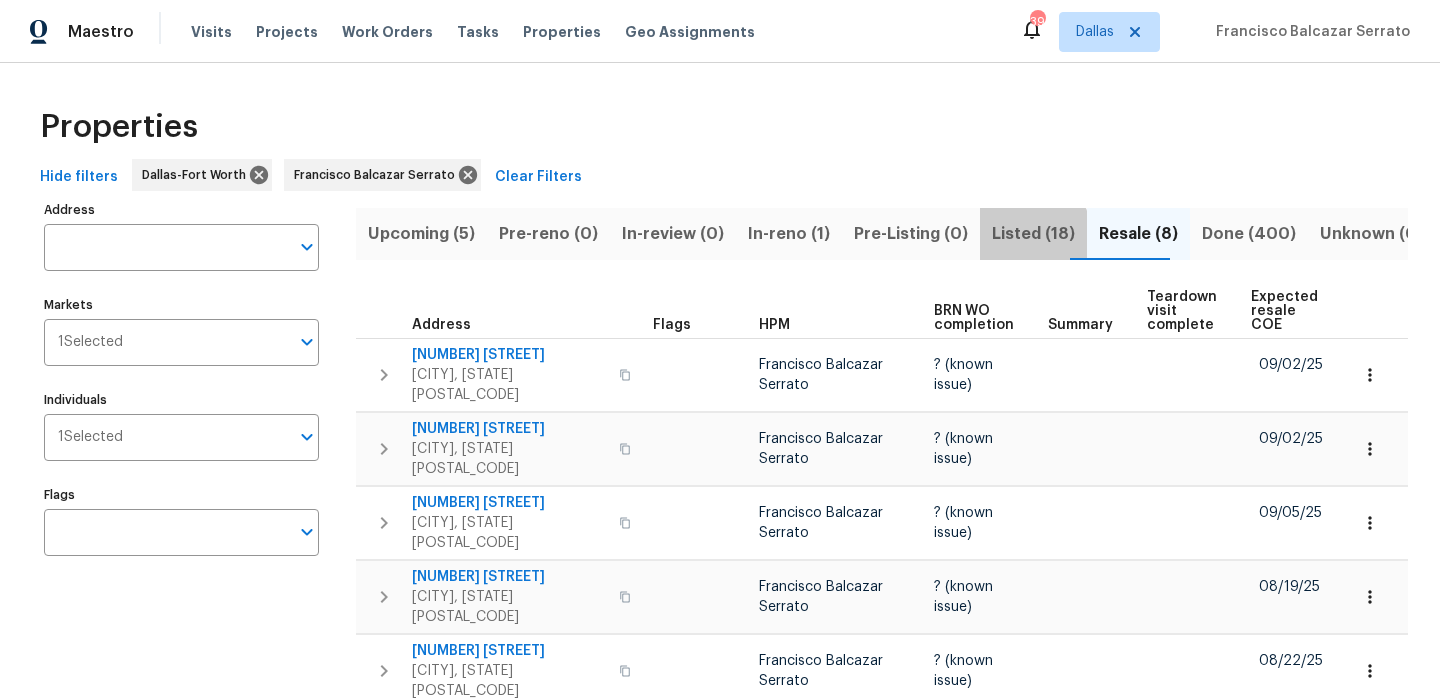 click on "Listed (18)" at bounding box center (1033, 234) 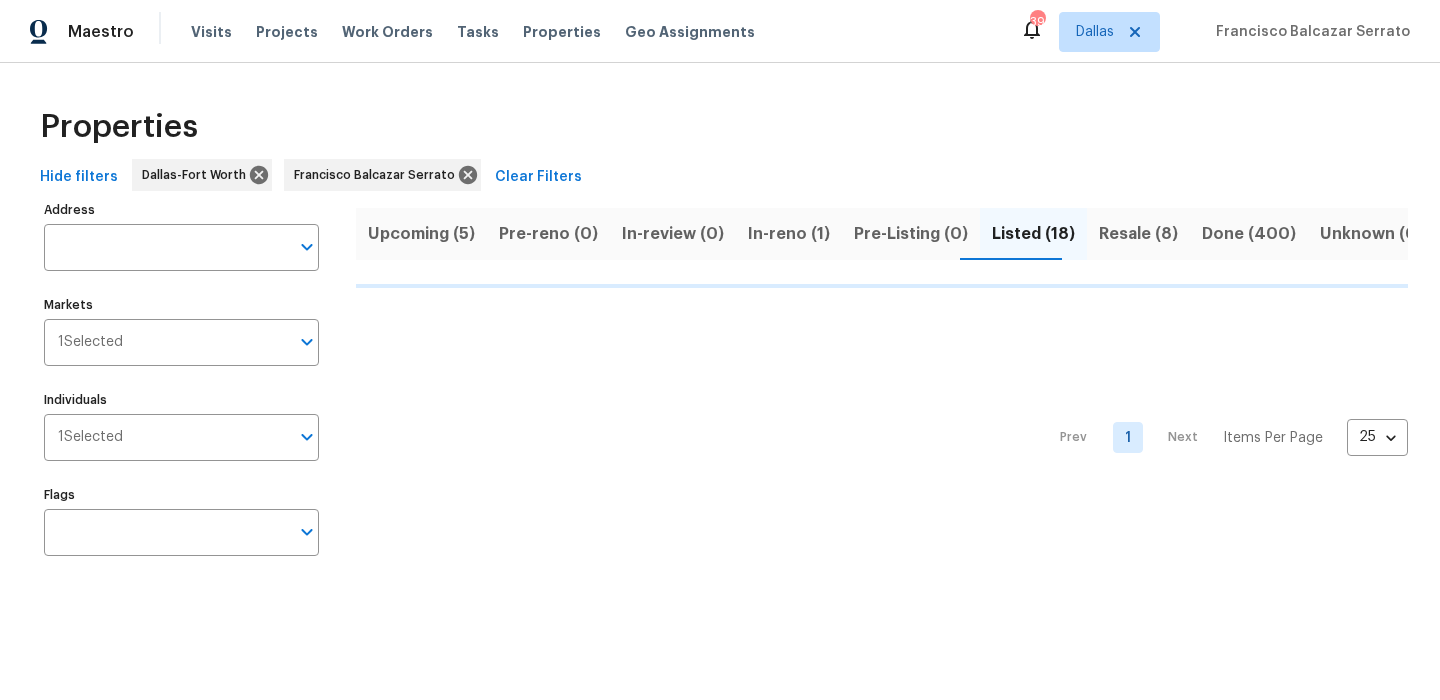 click on "In-reno (1)" at bounding box center [789, 234] 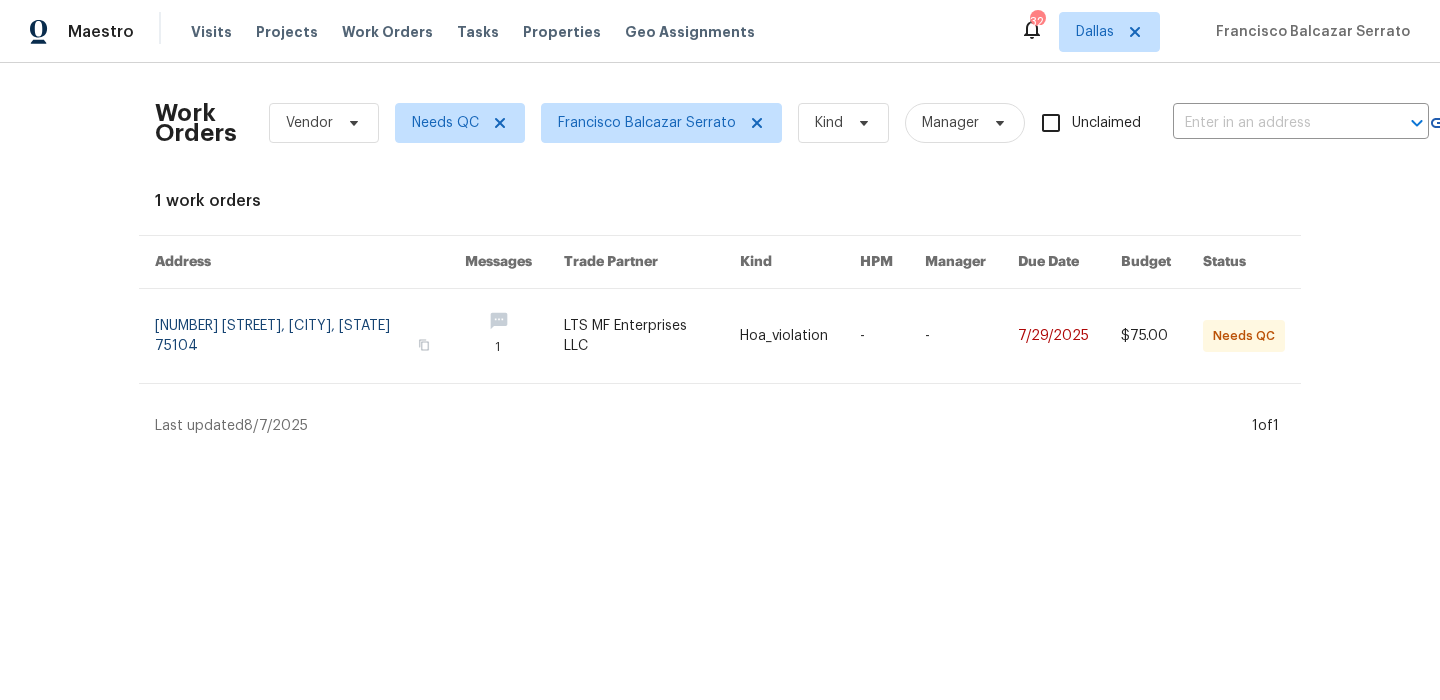 scroll, scrollTop: 0, scrollLeft: 0, axis: both 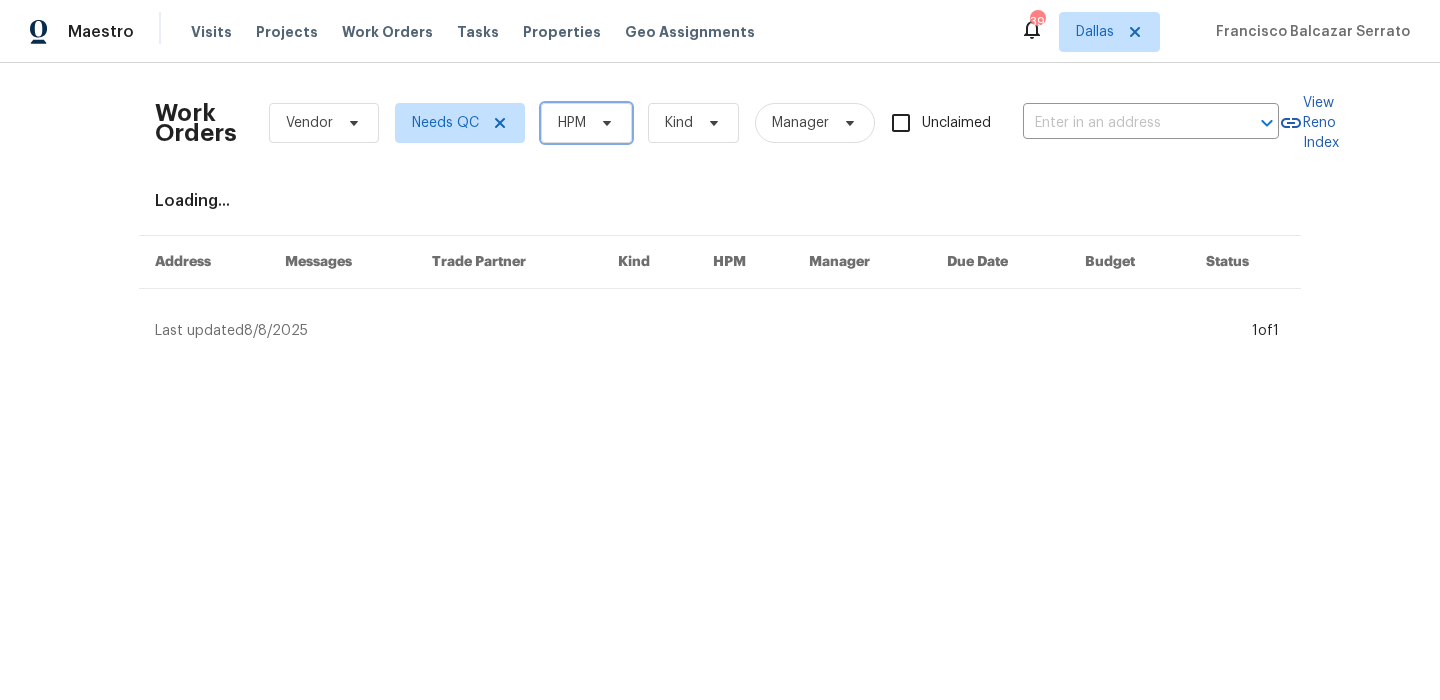 click on "HPM" at bounding box center (572, 123) 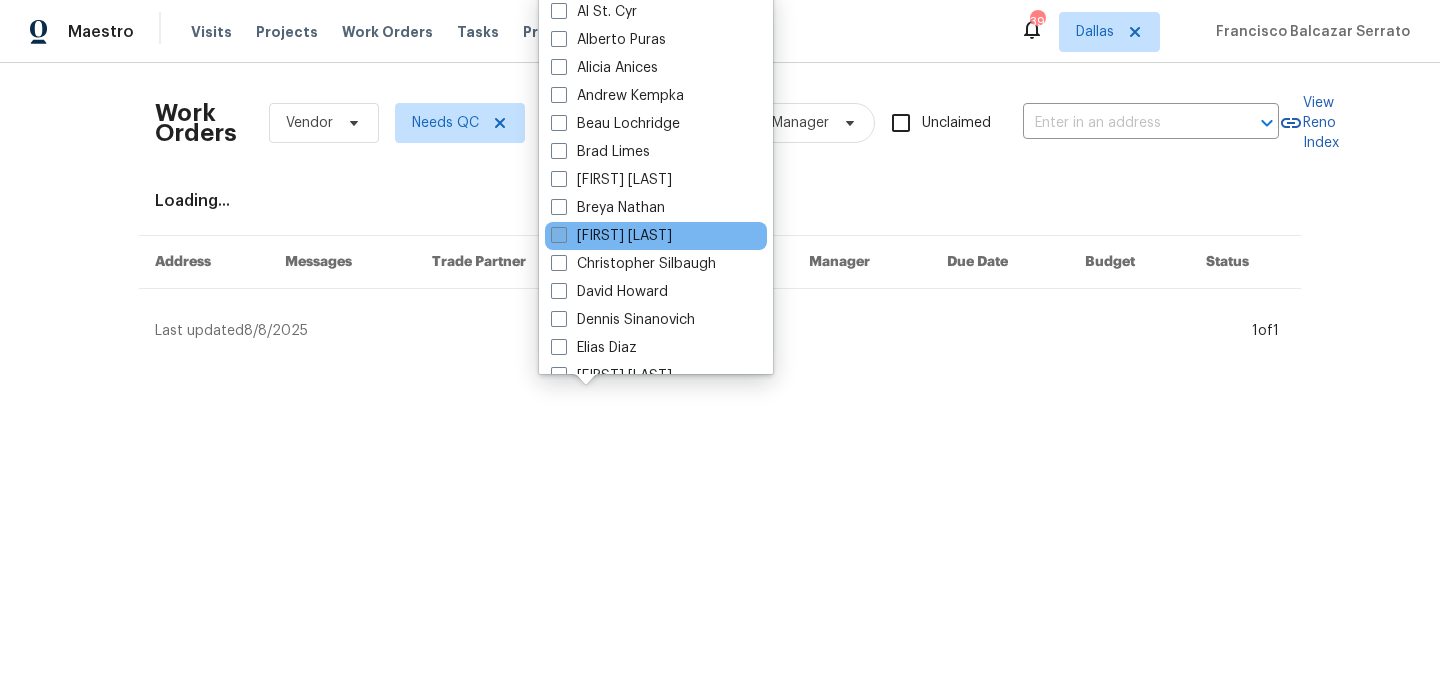 scroll, scrollTop: 142, scrollLeft: 0, axis: vertical 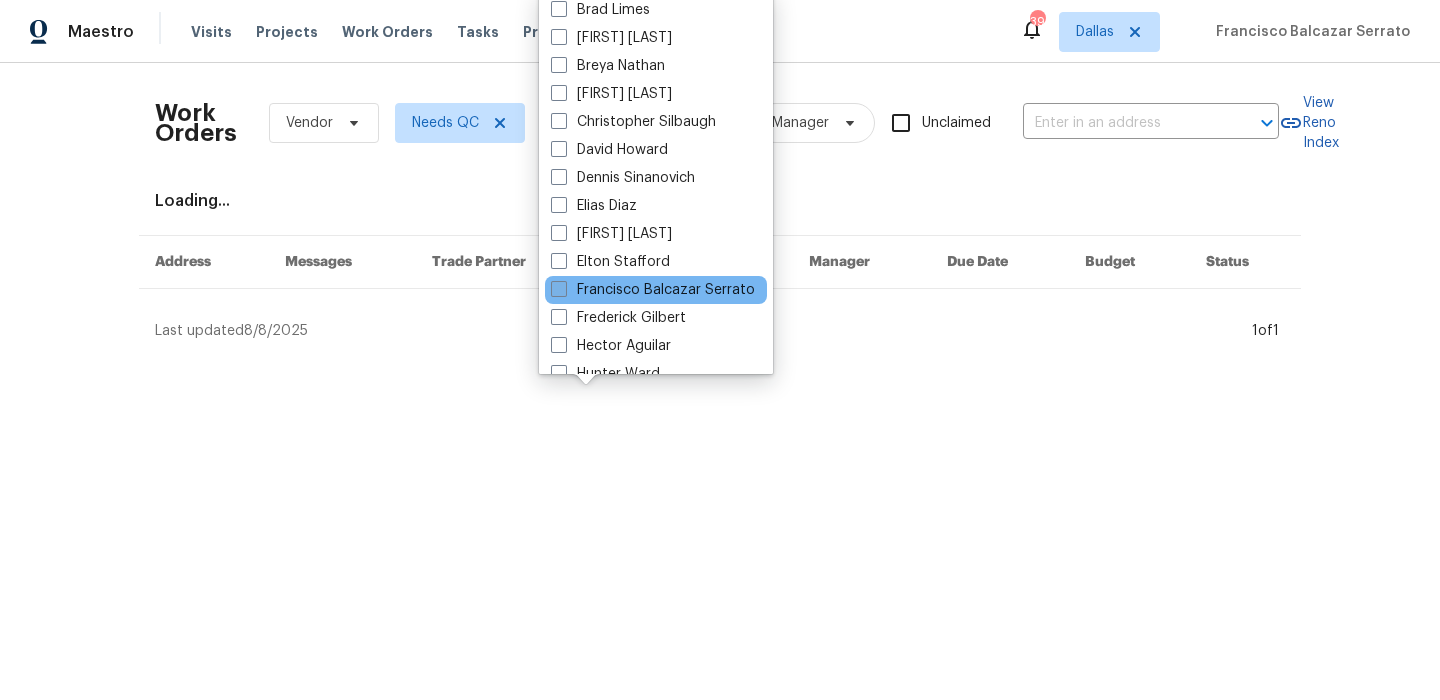click on "Francisco Balcazar Serrato" at bounding box center [653, 290] 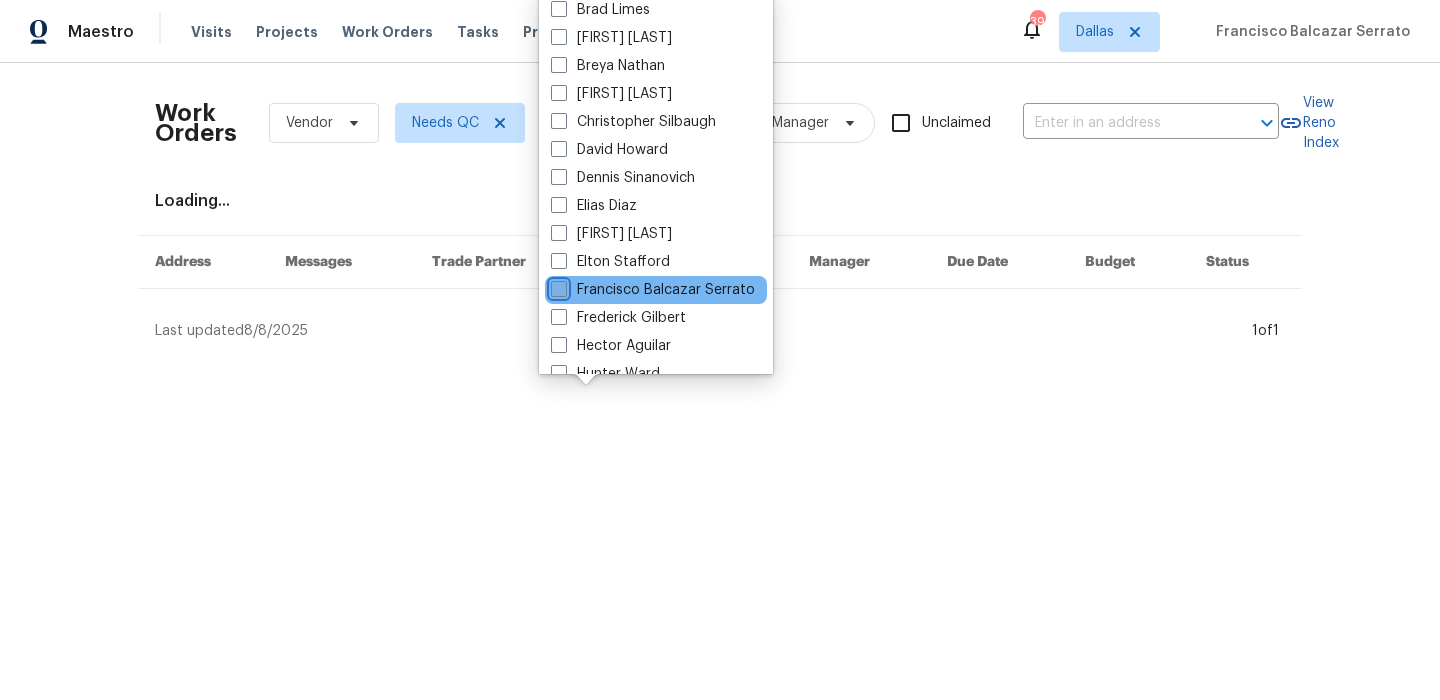 click on "Francisco Balcazar Serrato" at bounding box center [557, 286] 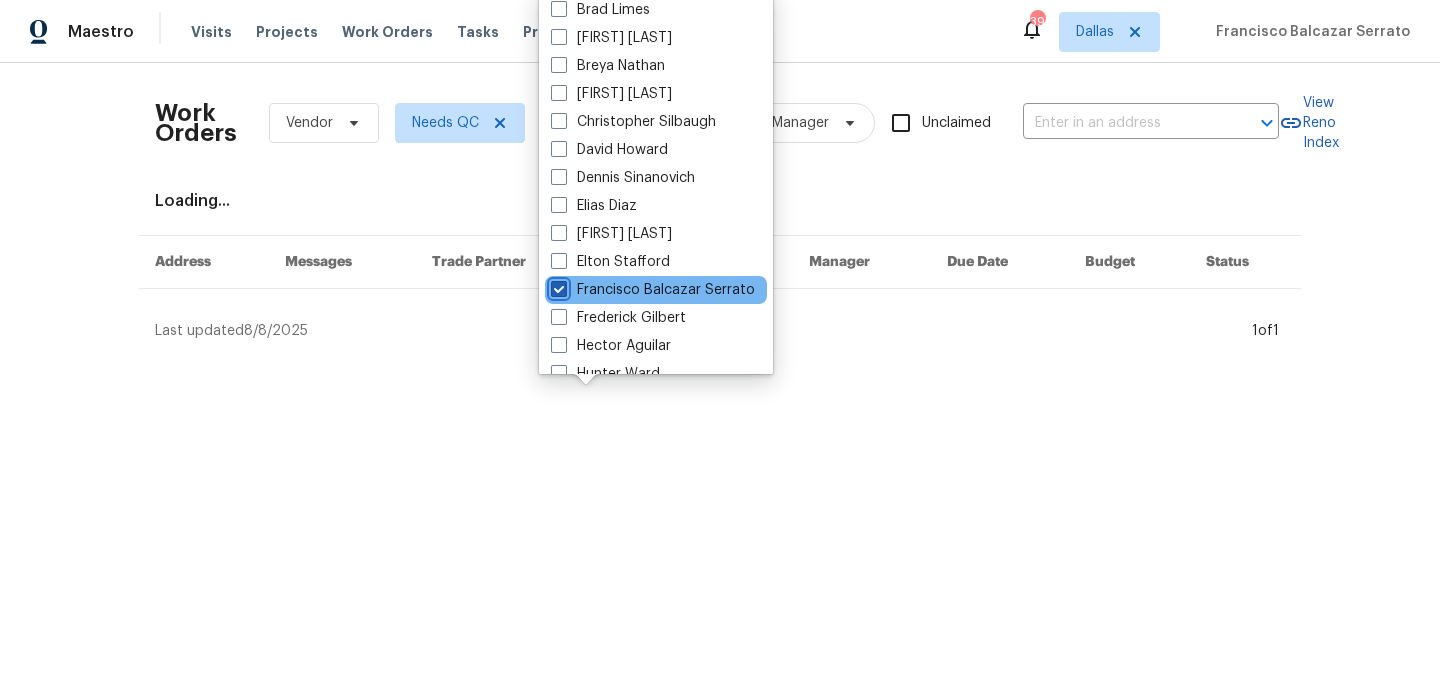 checkbox on "true" 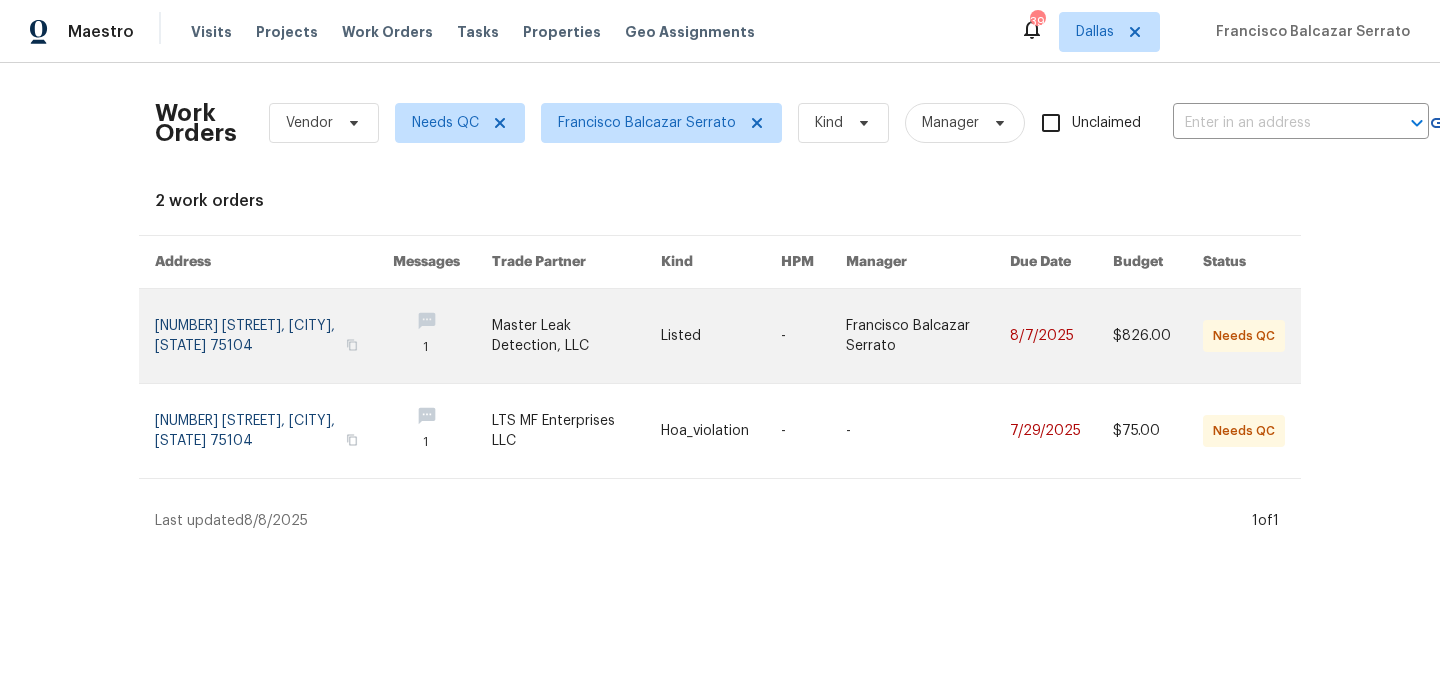 click at bounding box center [274, 336] 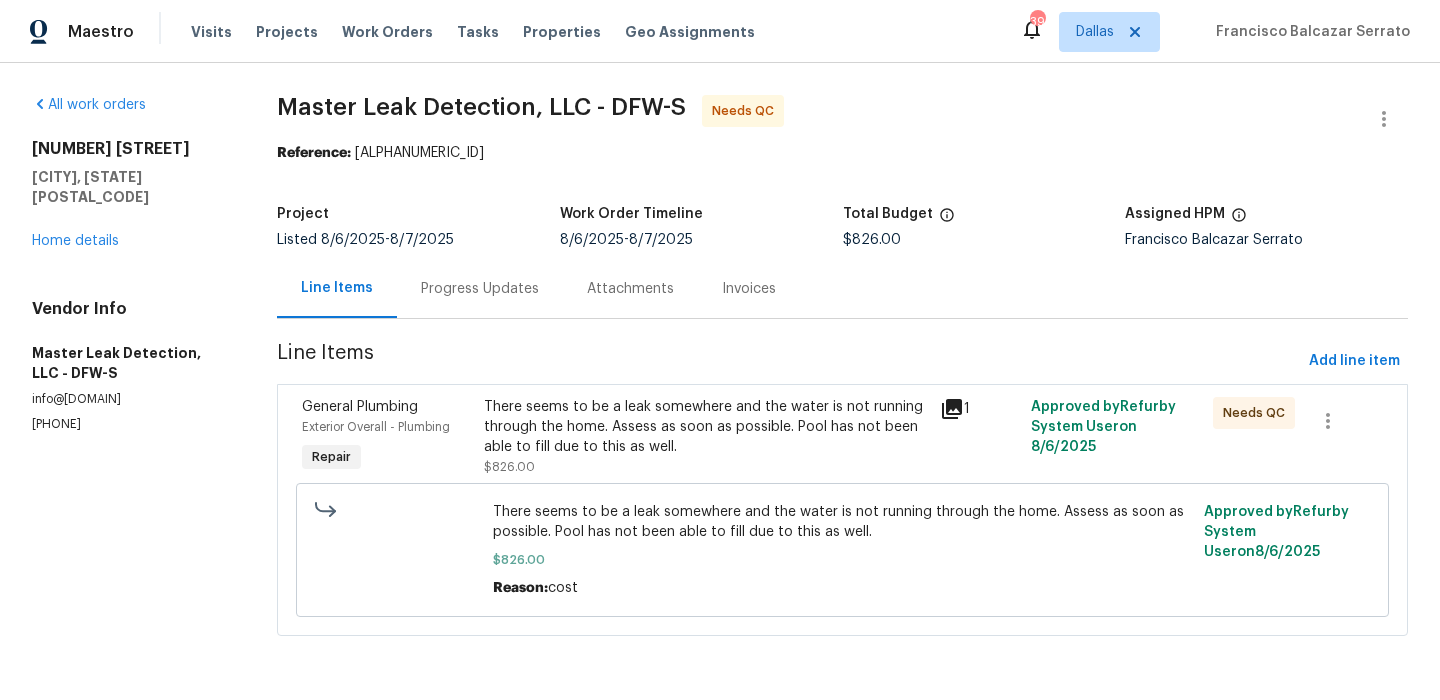 click on "There seems to be a leak somewhere and the water is not running through the home. Assess as soon as possible. Pool has not been able to fill due to this as well." at bounding box center [705, 427] 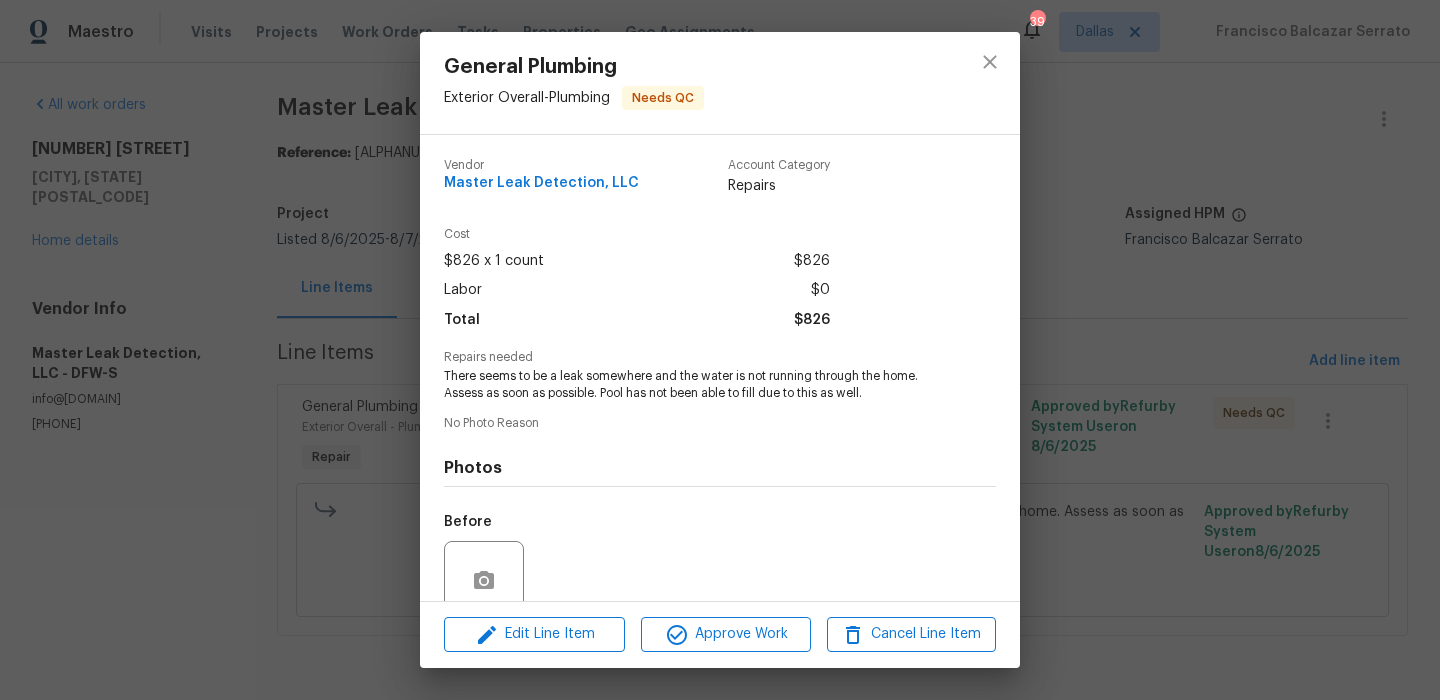 scroll, scrollTop: 170, scrollLeft: 0, axis: vertical 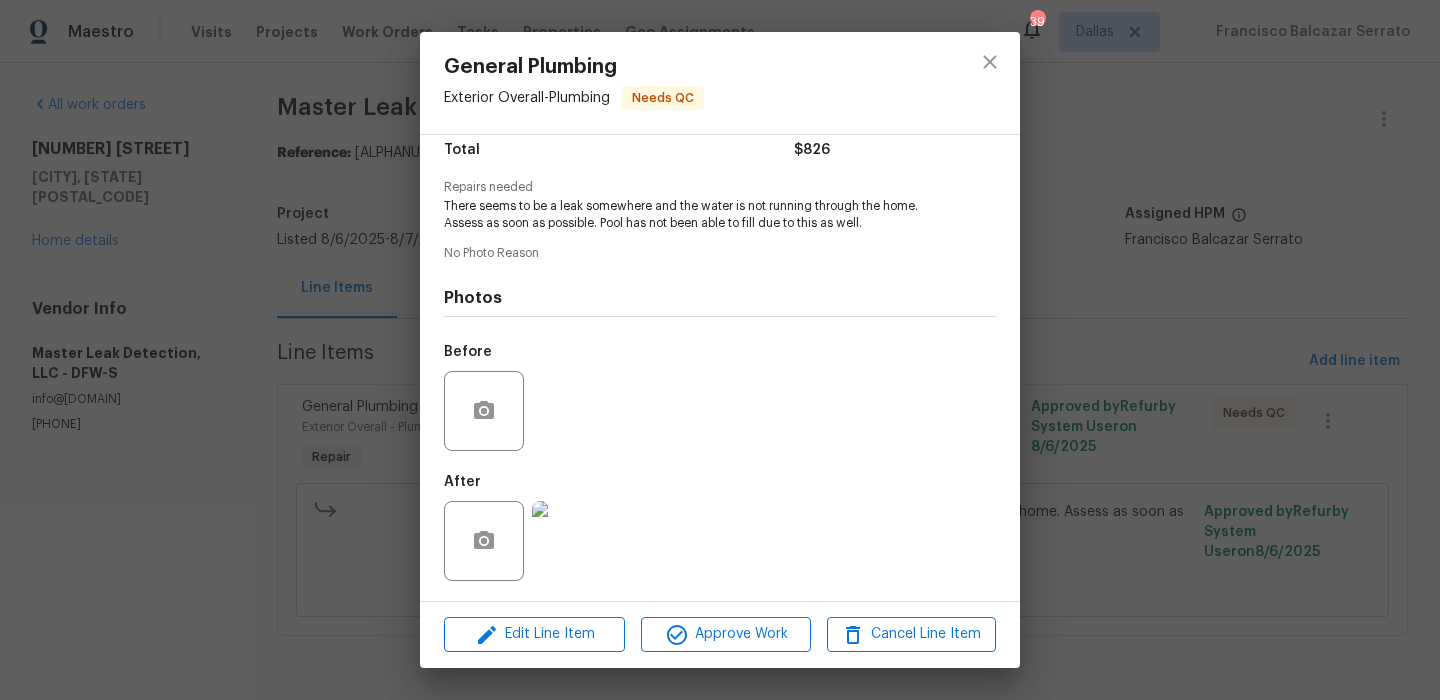 click at bounding box center (572, 541) 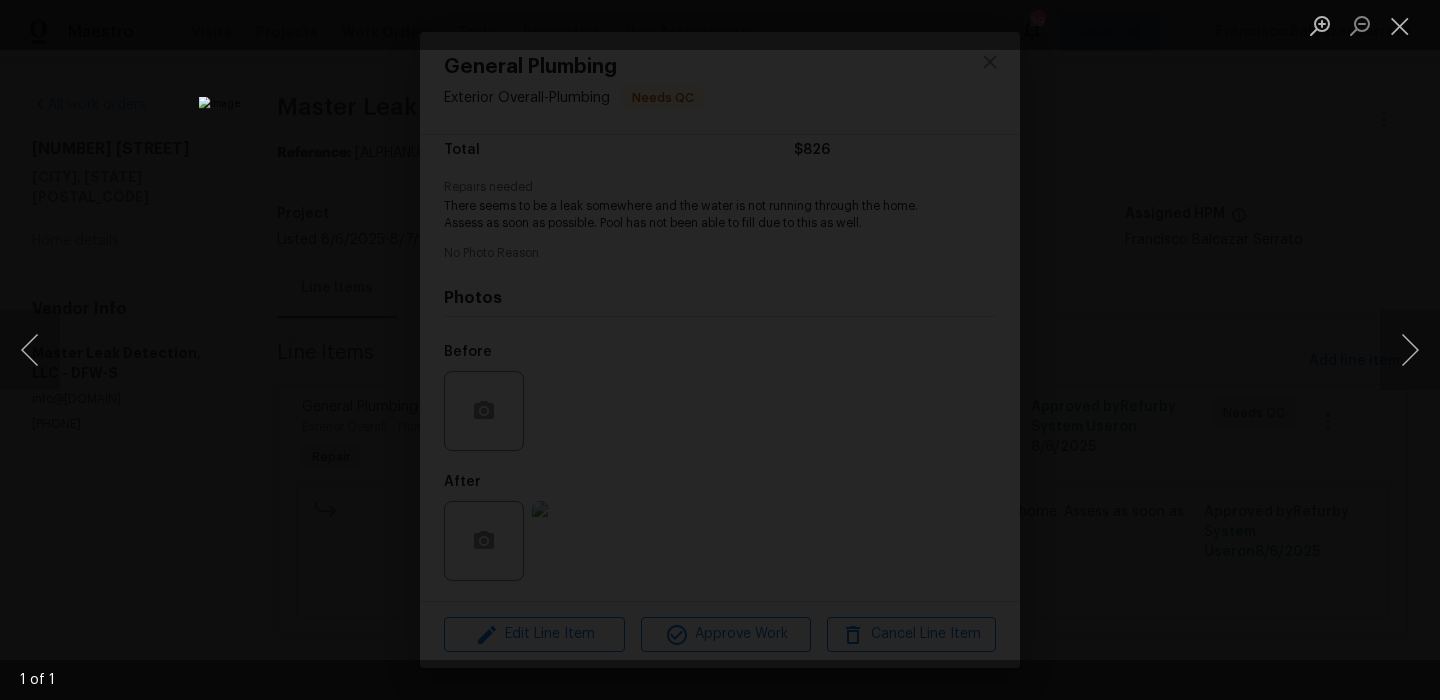 click at bounding box center [720, 350] 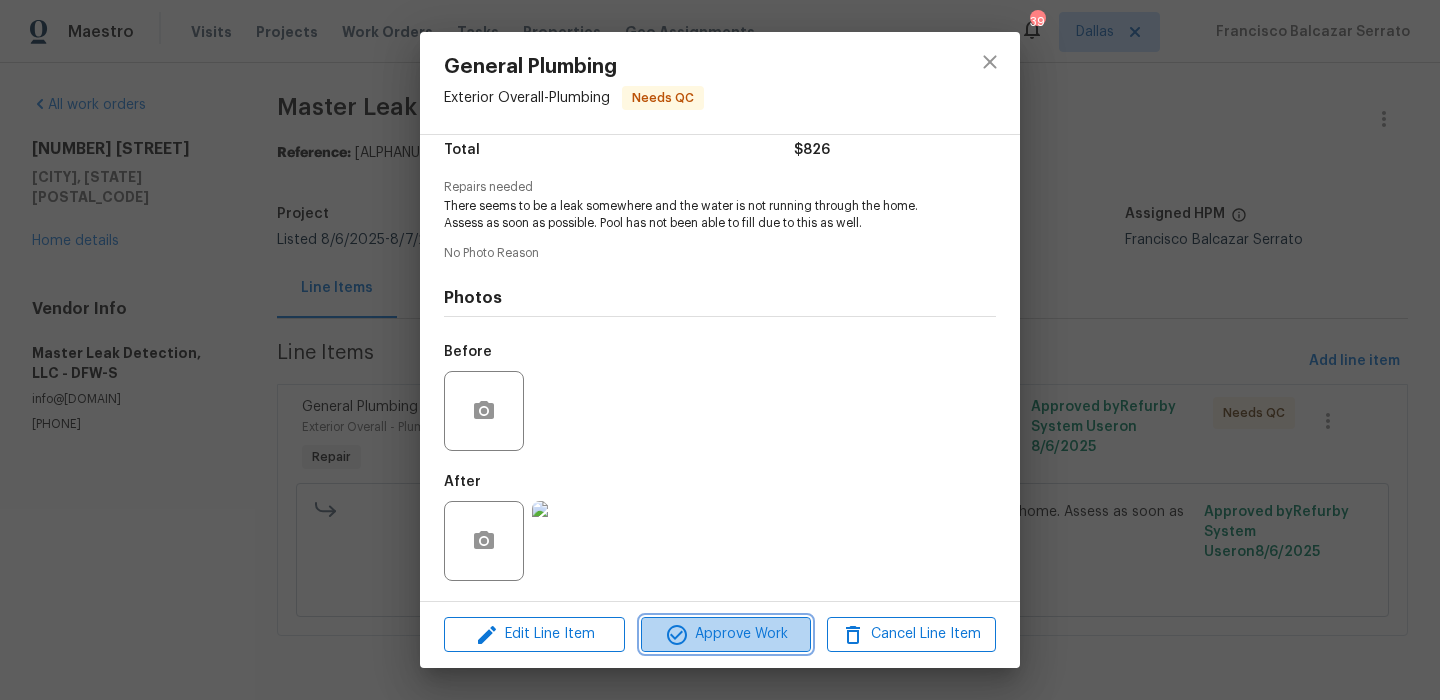 click 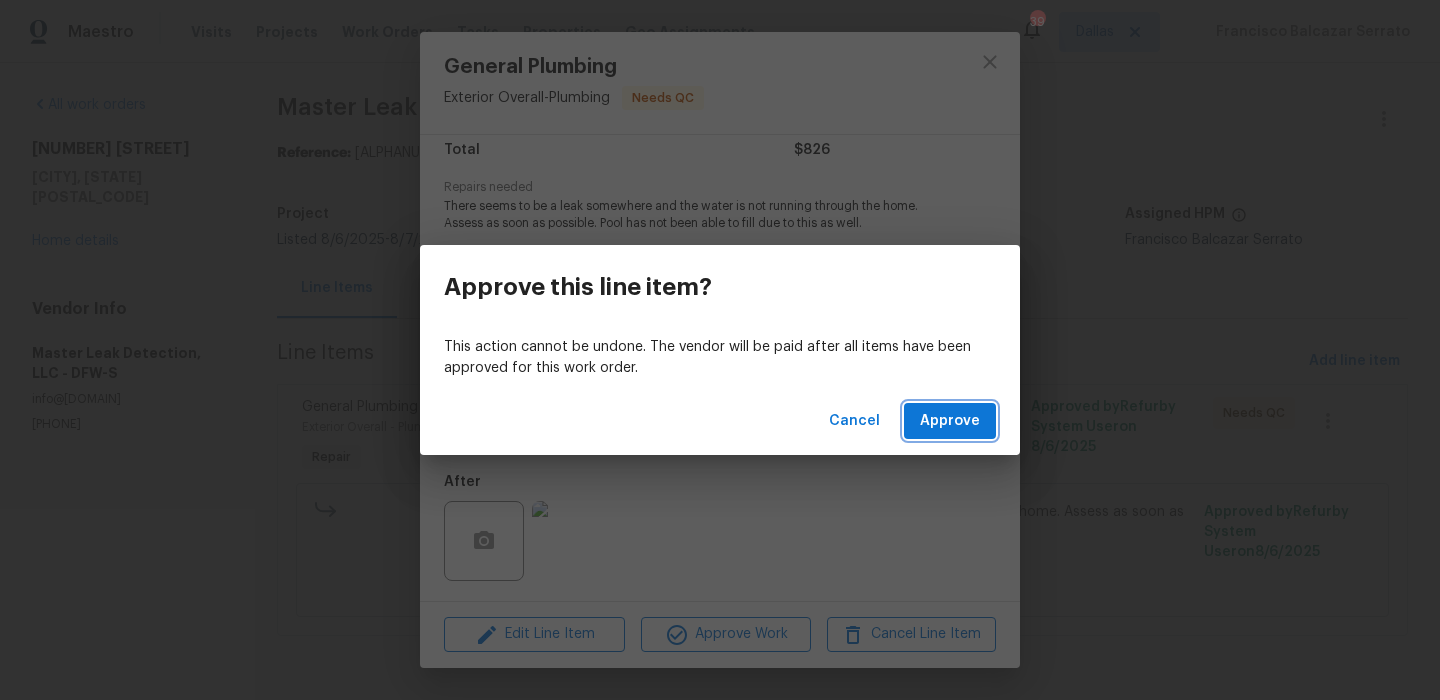 click on "Approve" at bounding box center (950, 421) 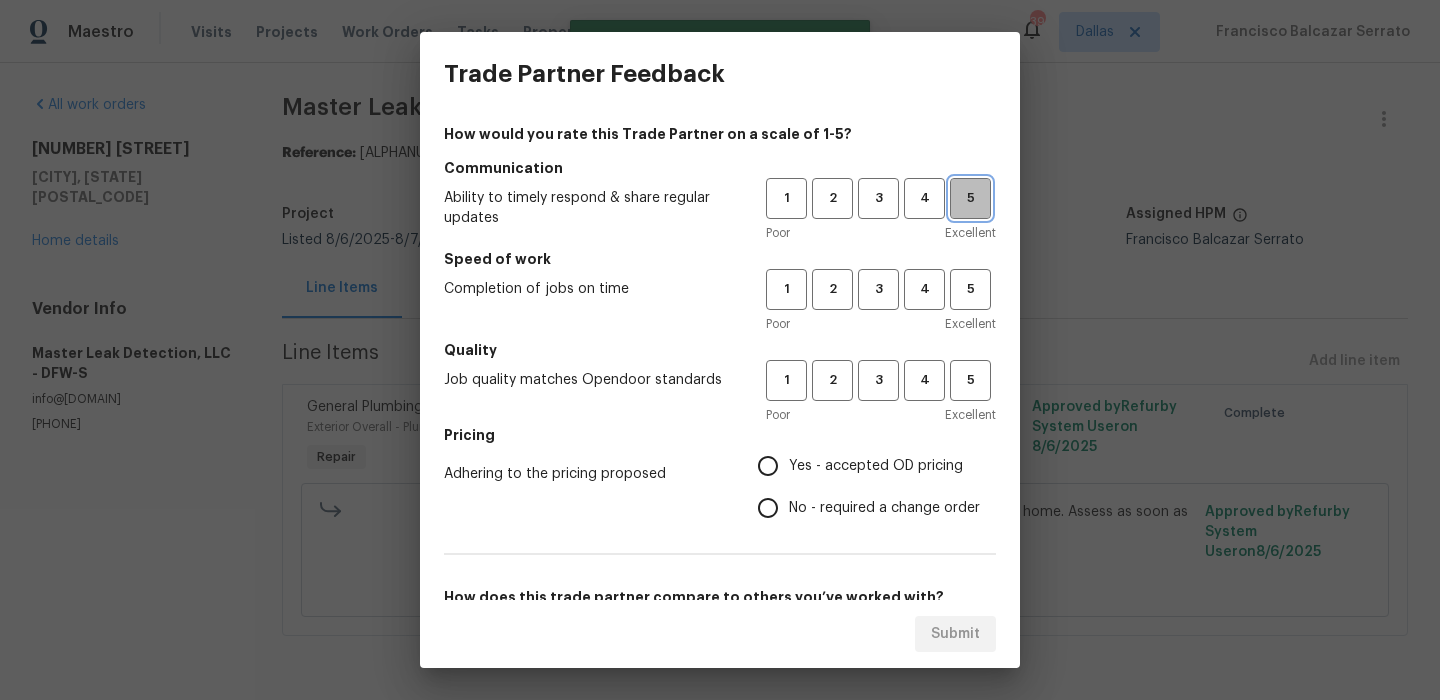 click on "5" at bounding box center (970, 198) 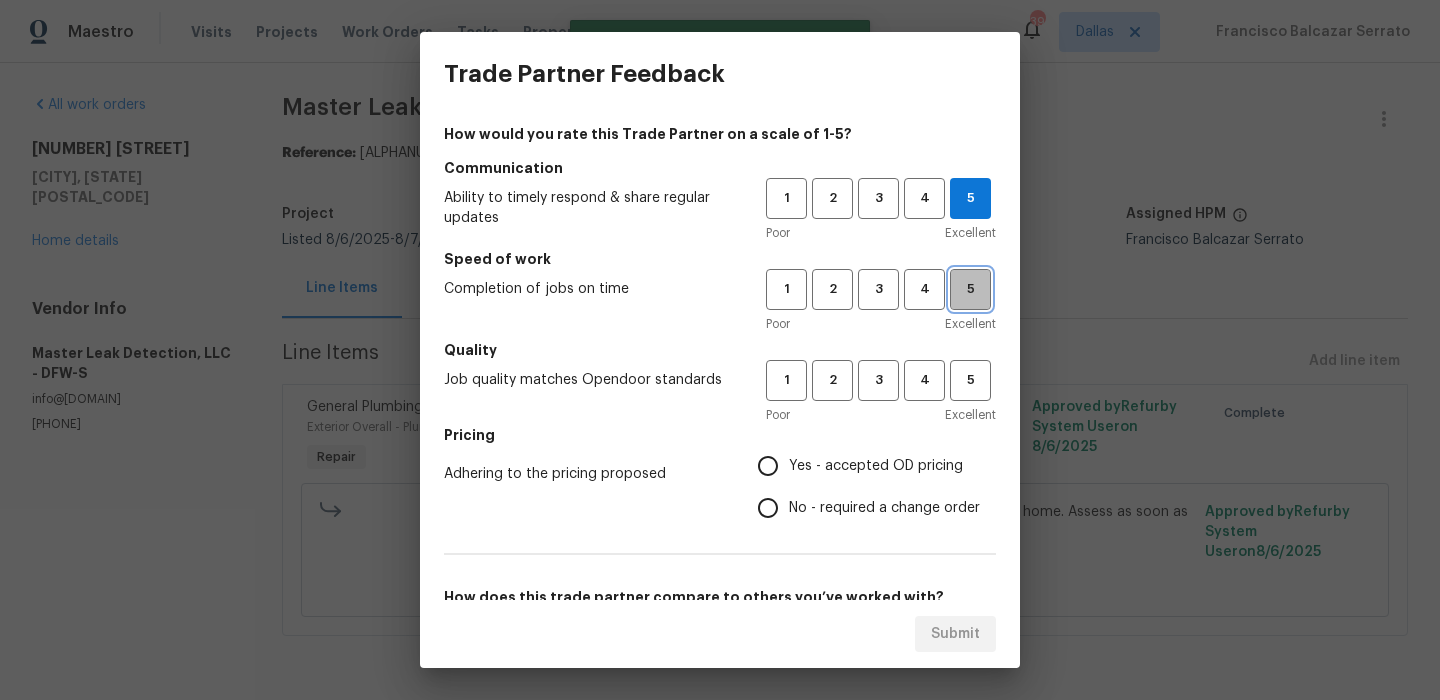 click on "5" at bounding box center [970, 289] 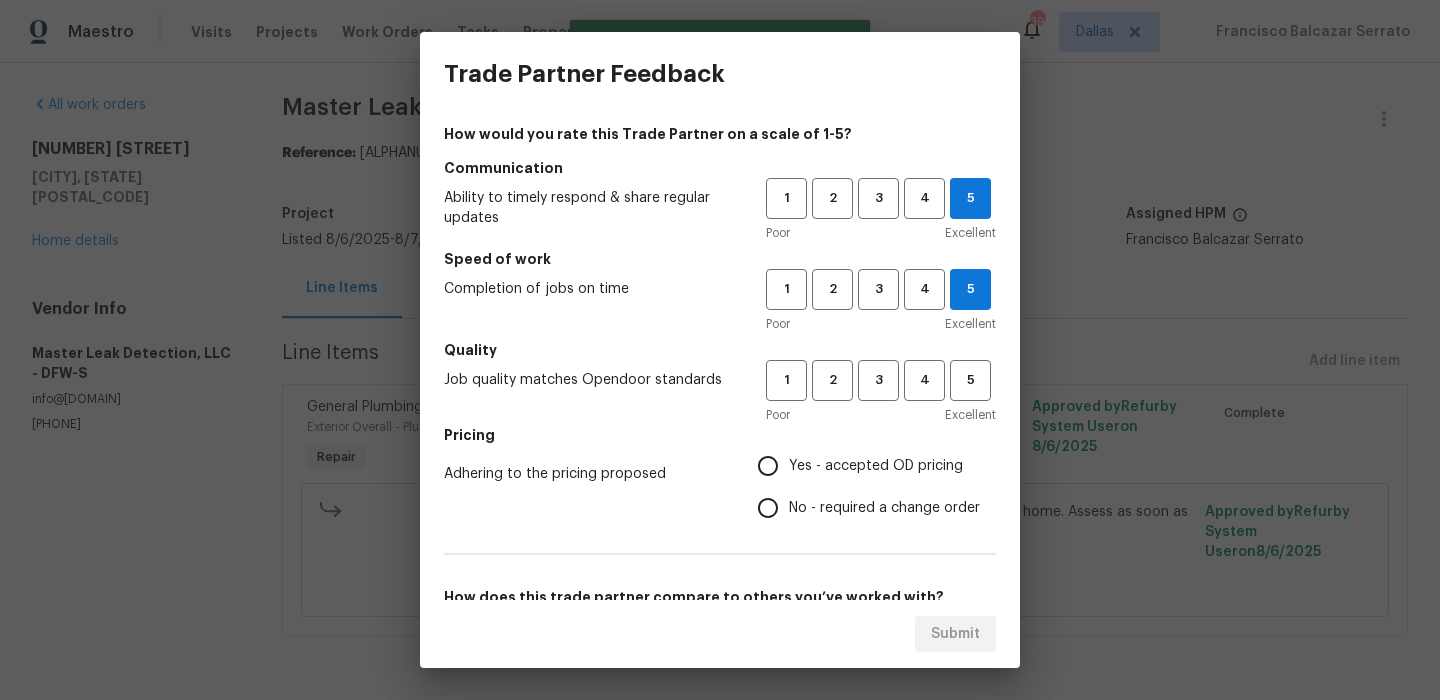 click on "Quality" at bounding box center (720, 350) 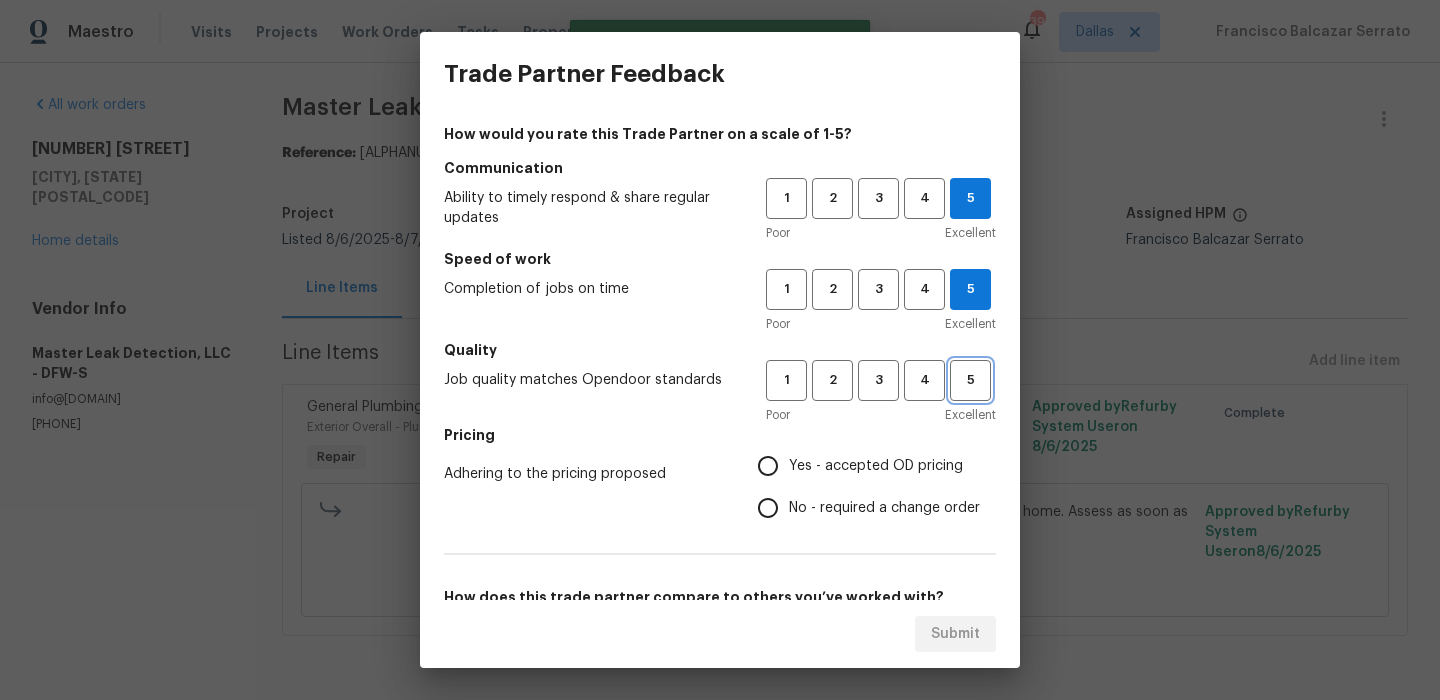 click on "5" at bounding box center (970, 380) 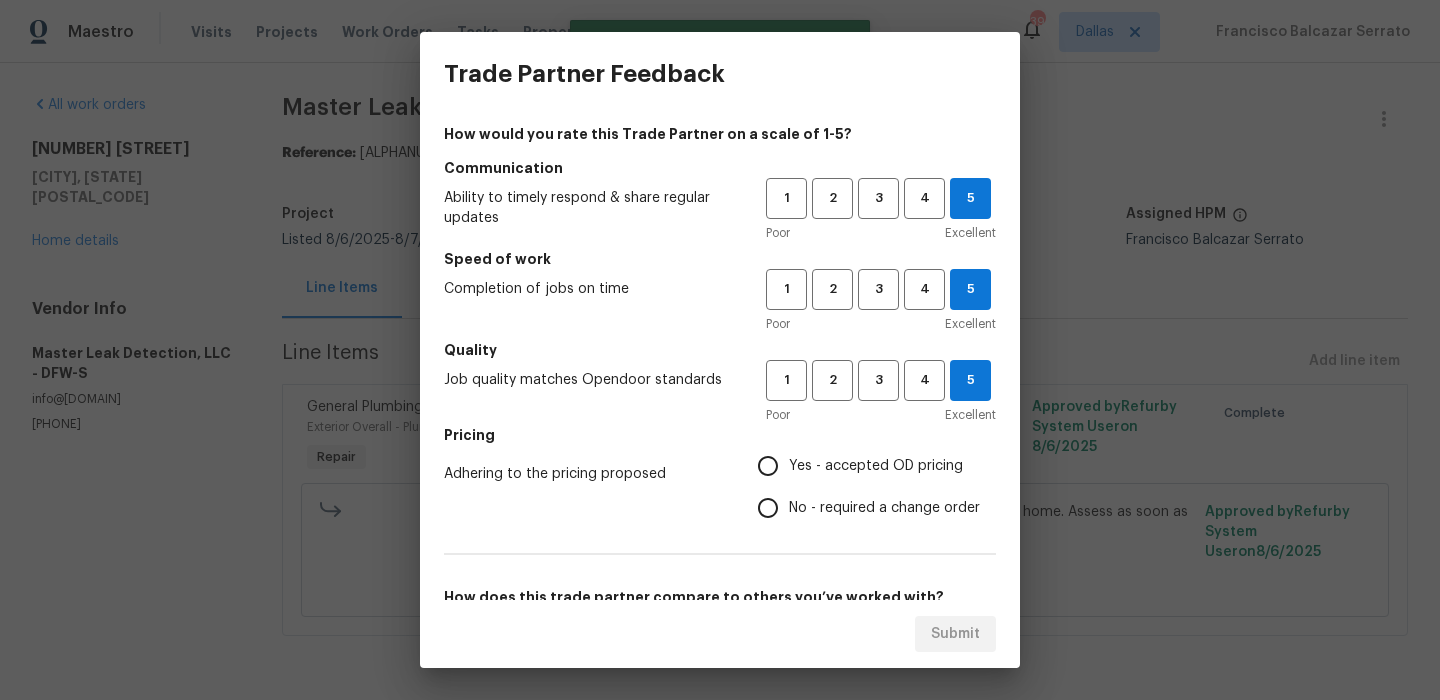click on "No - required a change order" at bounding box center (863, 508) 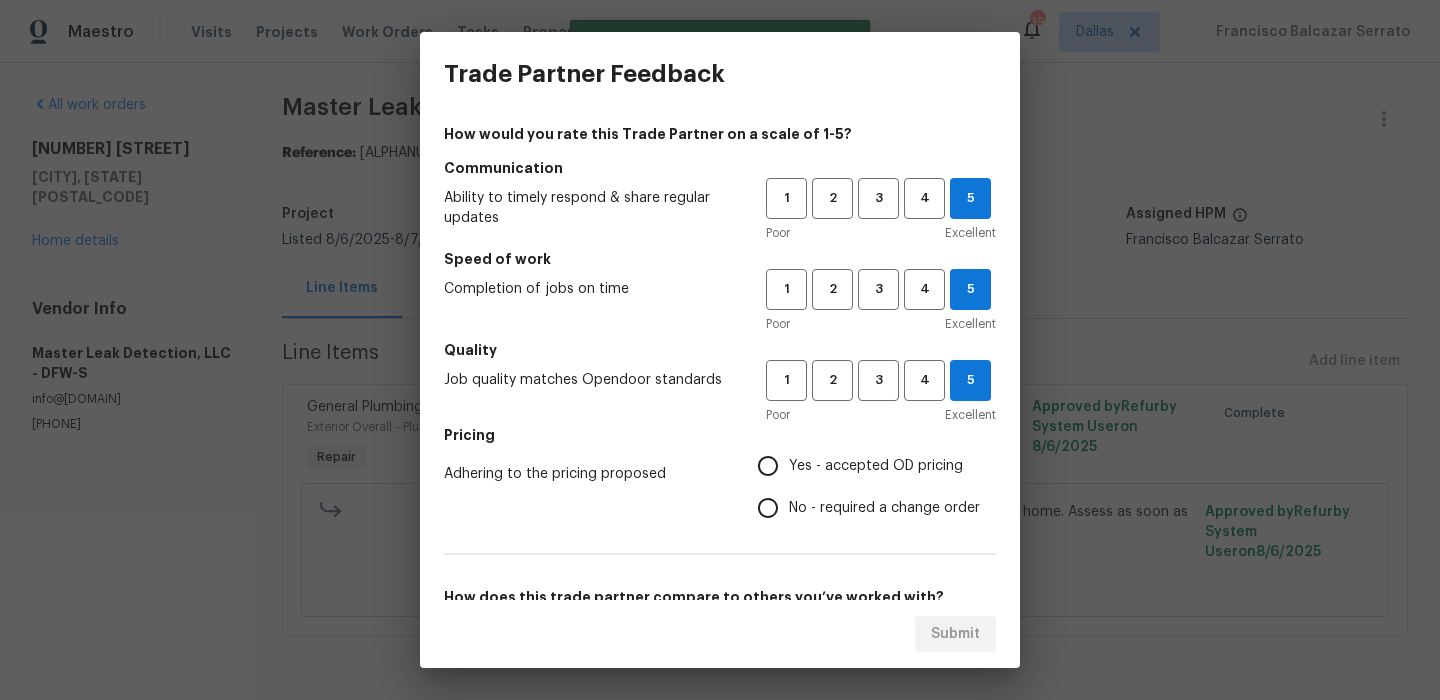 click on "No - required a change order" at bounding box center (768, 508) 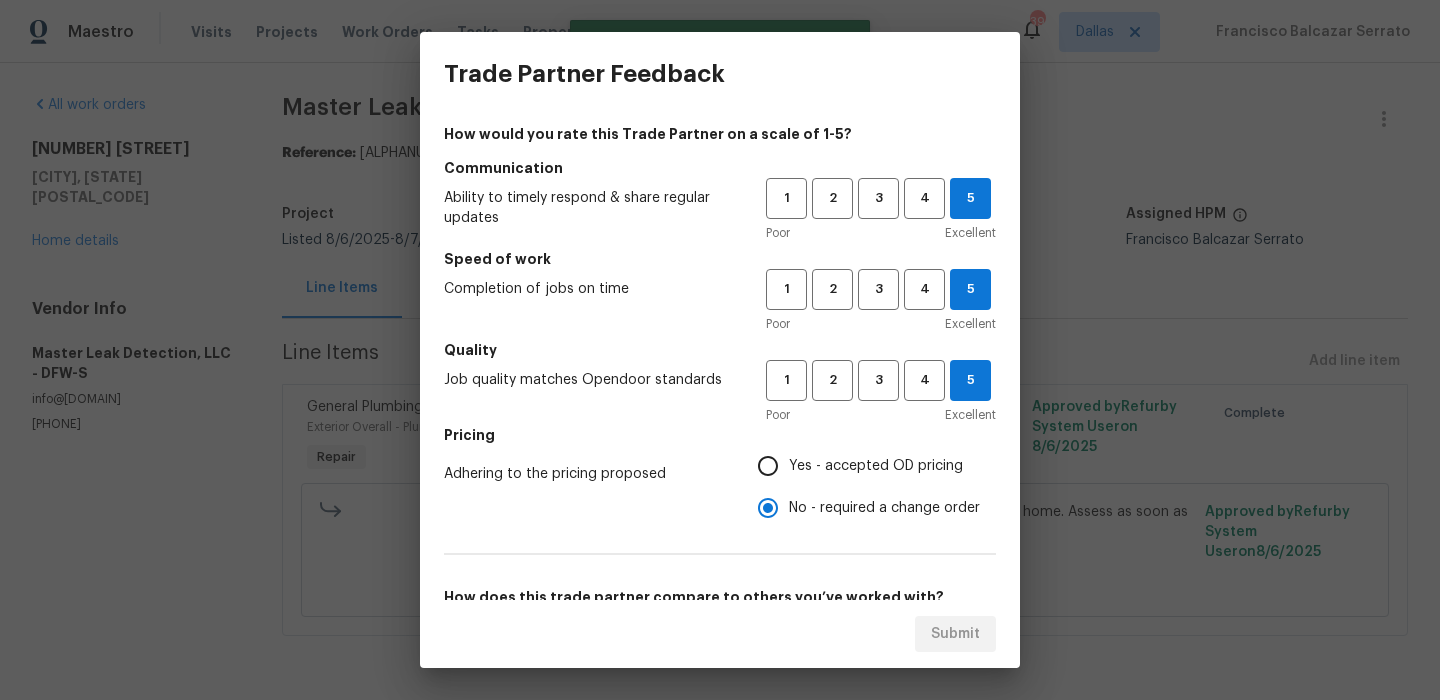 click on "Yes - accepted OD pricing" at bounding box center [876, 466] 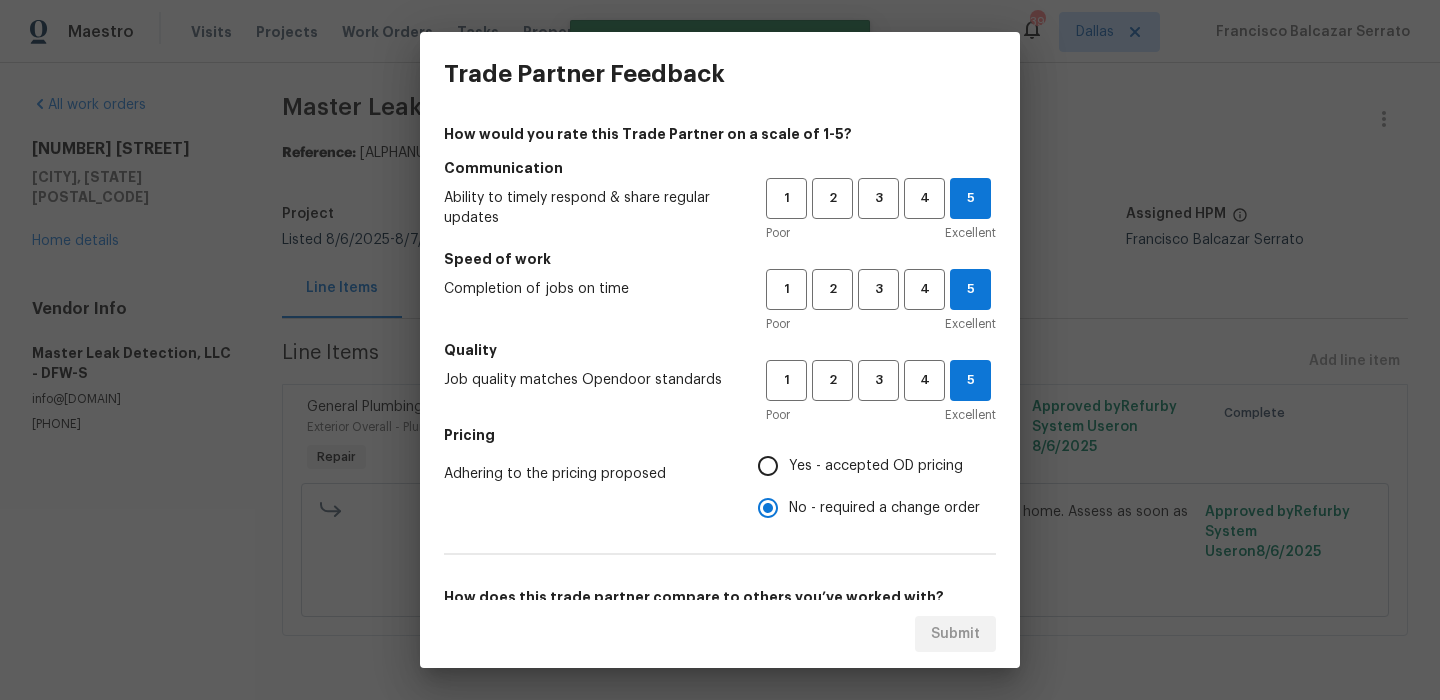 click on "Yes - accepted OD pricing" at bounding box center [768, 466] 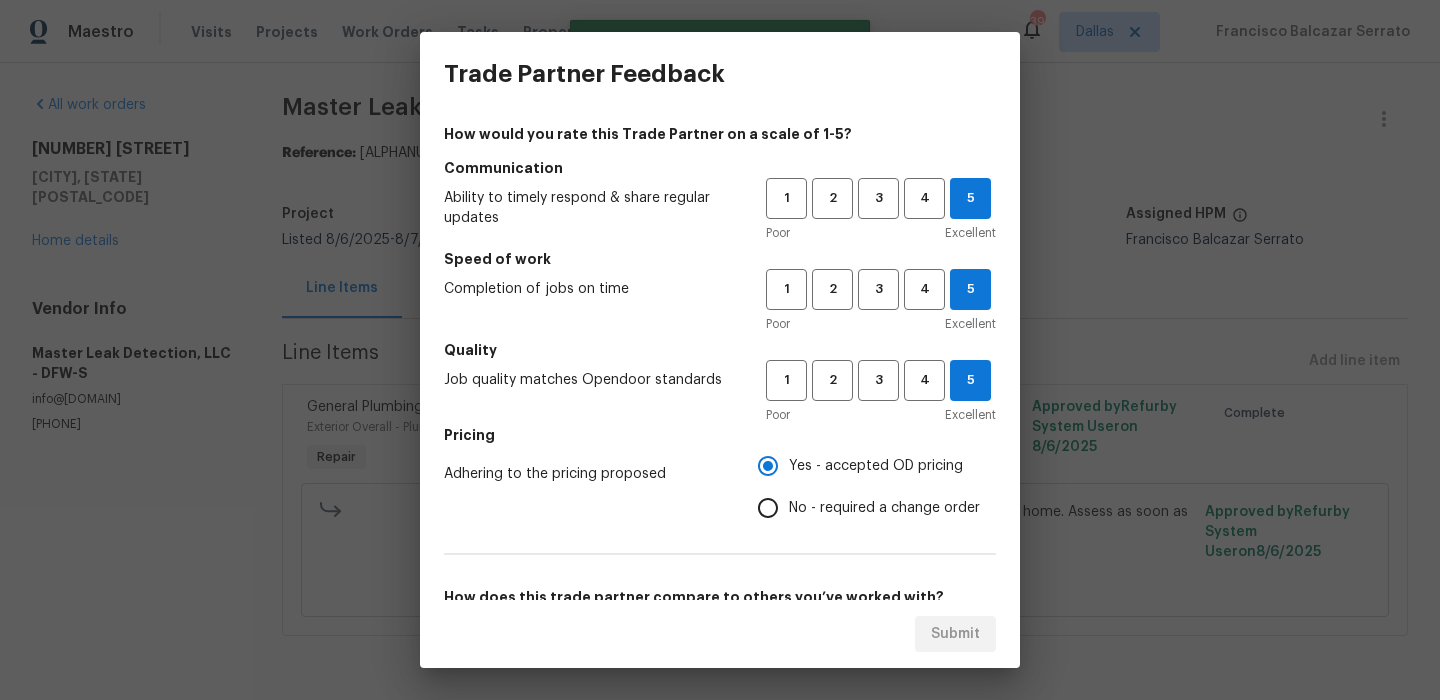 scroll, scrollTop: 315, scrollLeft: 0, axis: vertical 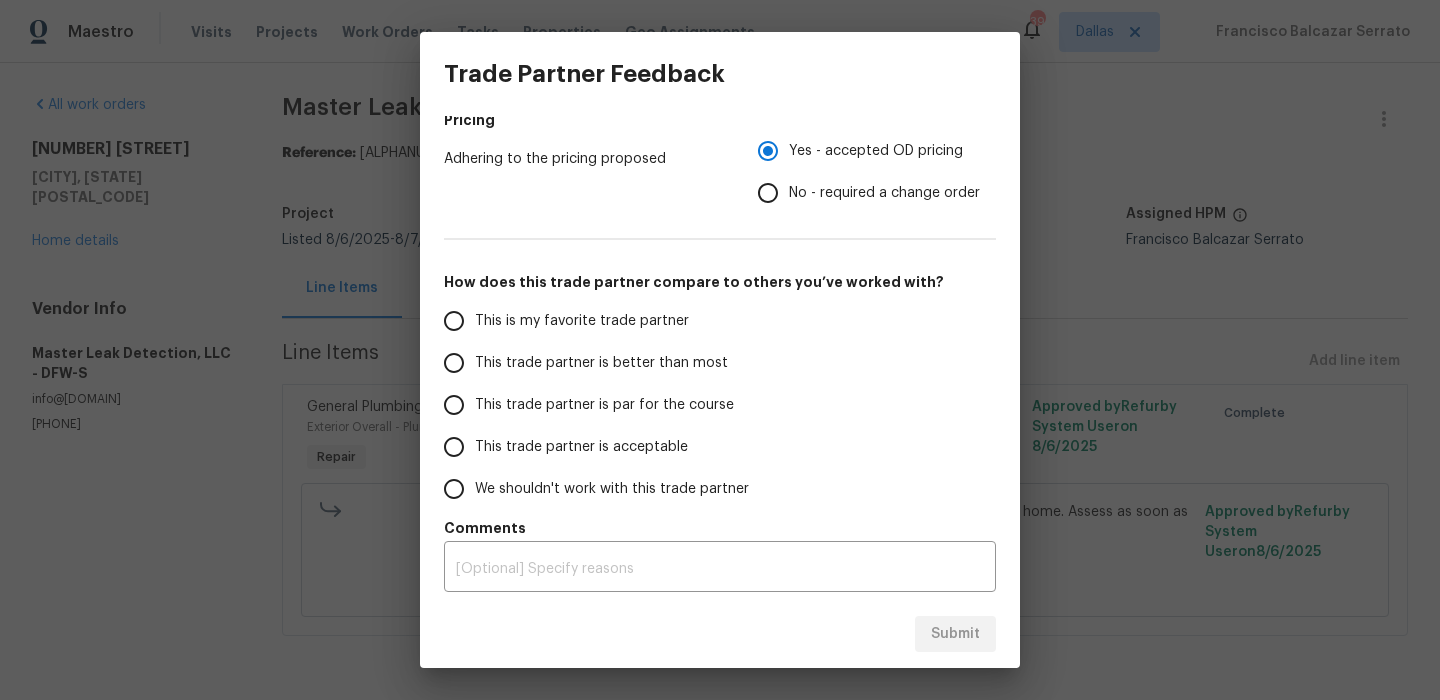 click on "This is my favorite trade partner" at bounding box center (582, 321) 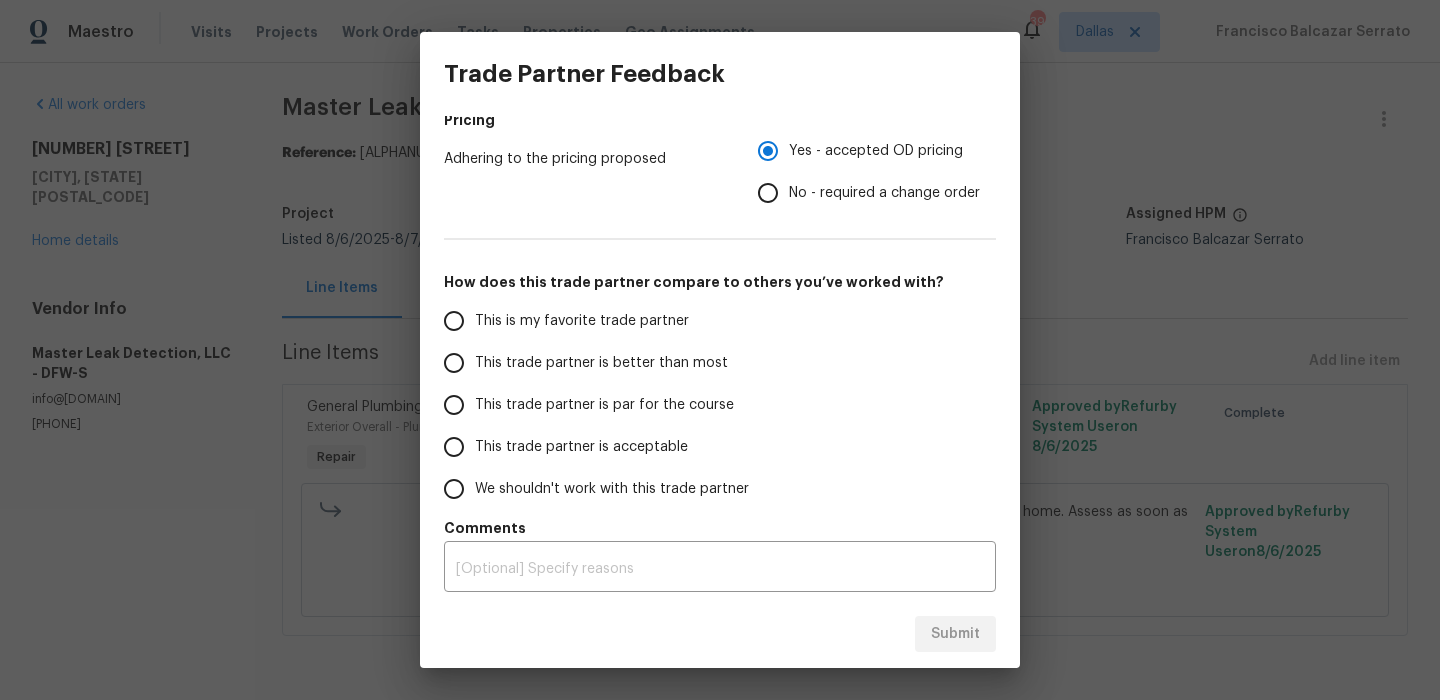 click on "This is my favorite trade partner" at bounding box center (454, 321) 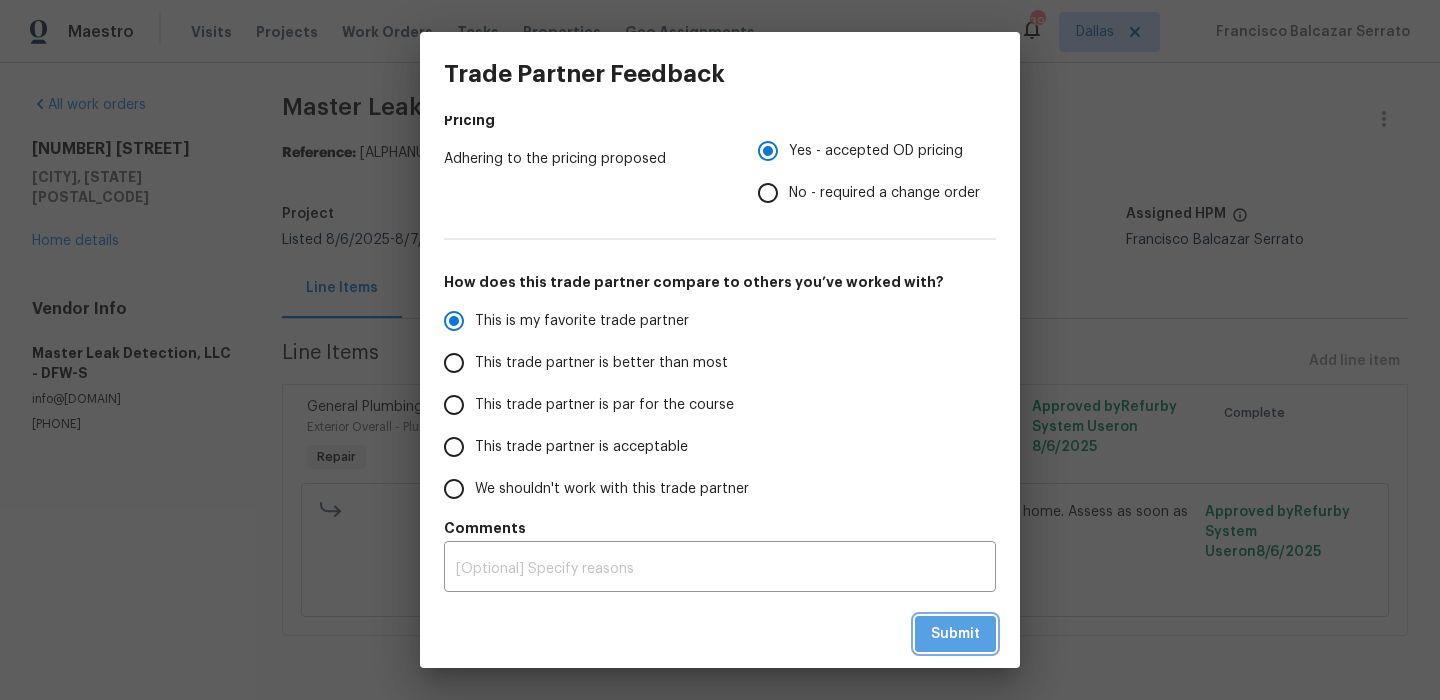 click on "Submit" at bounding box center (955, 634) 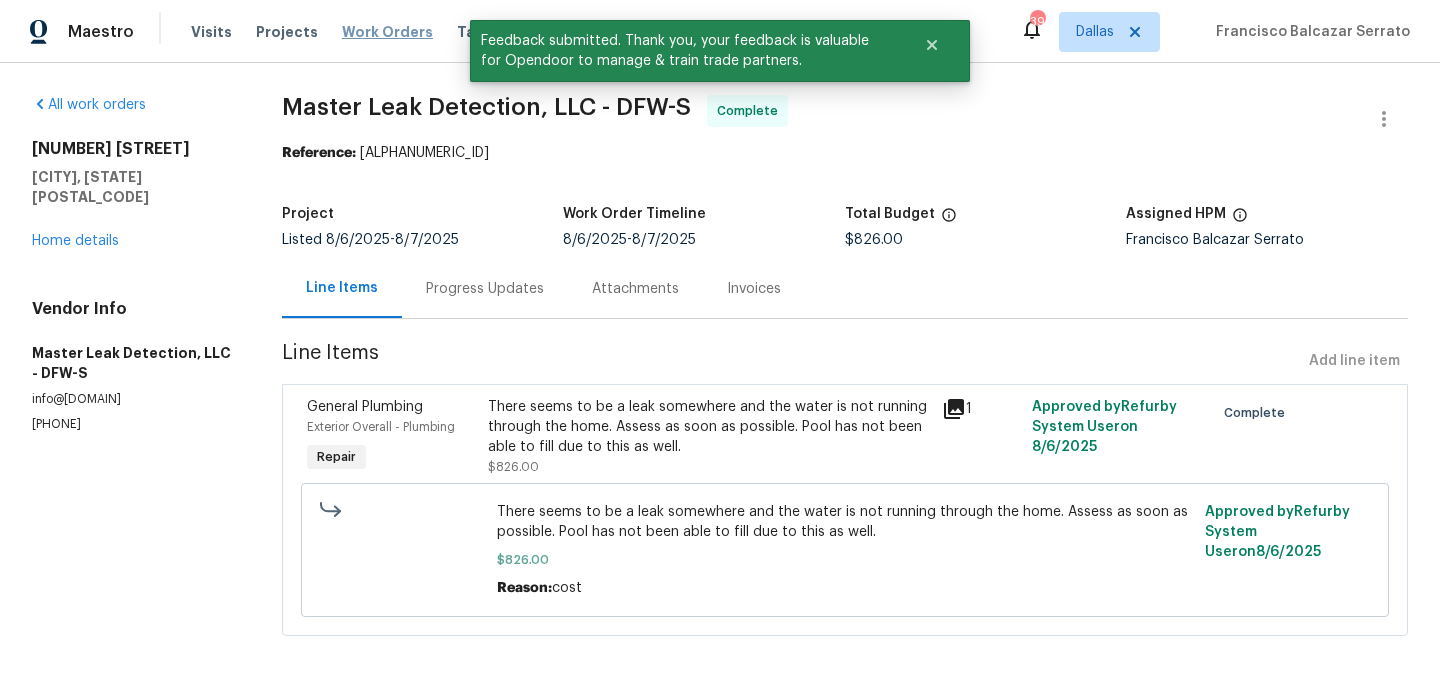 click on "Work Orders" at bounding box center [387, 32] 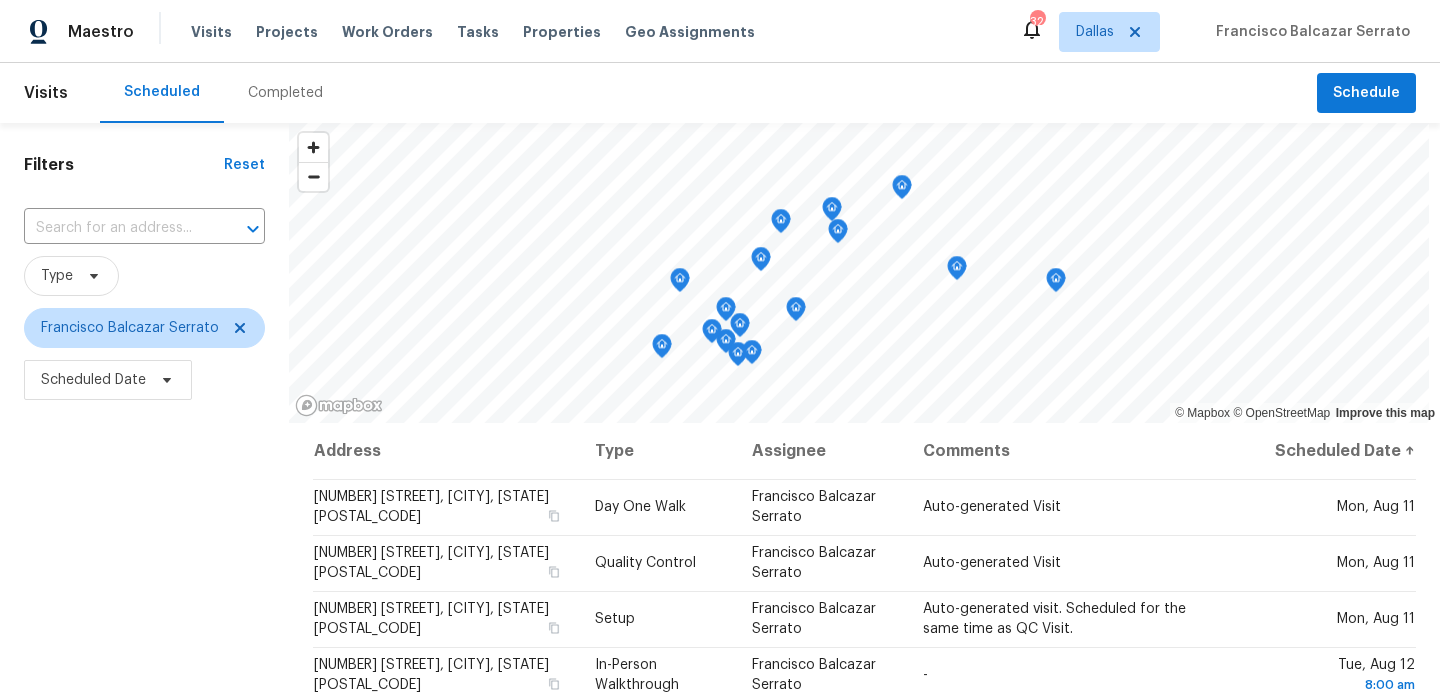 scroll, scrollTop: 0, scrollLeft: 0, axis: both 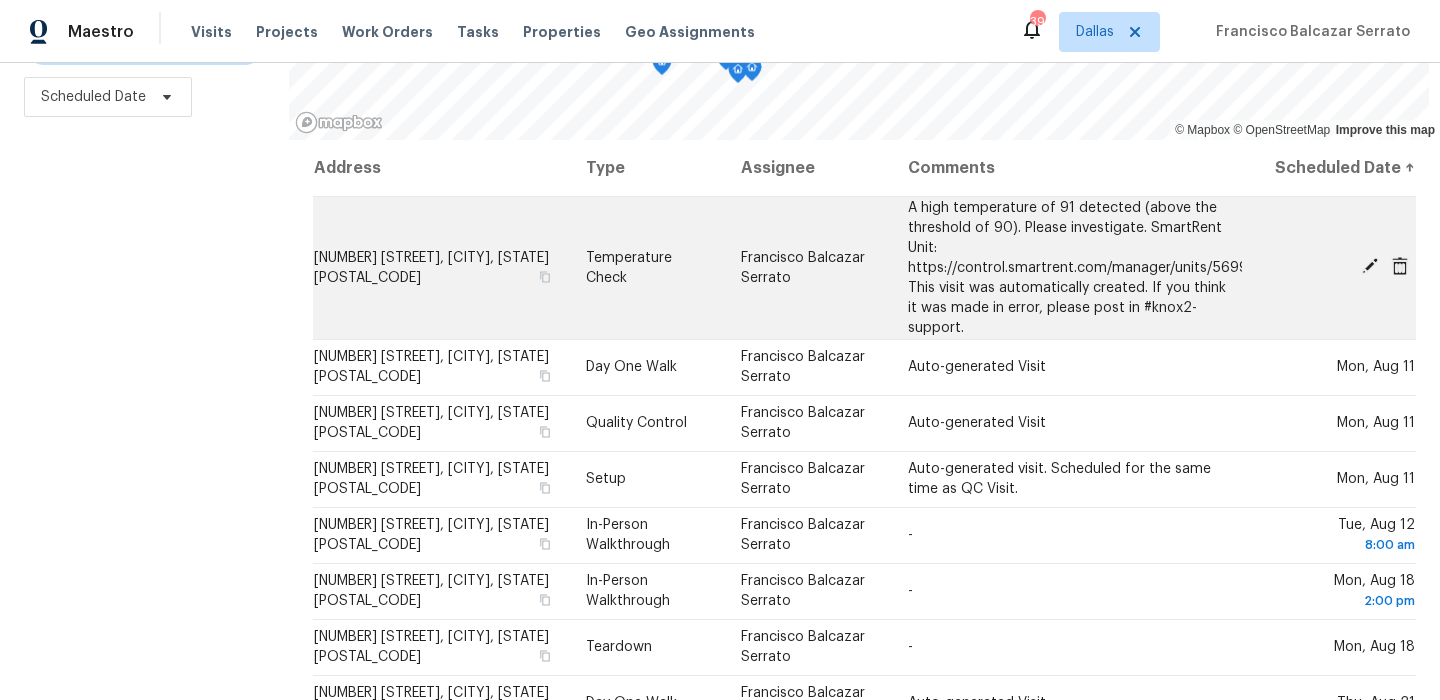 click 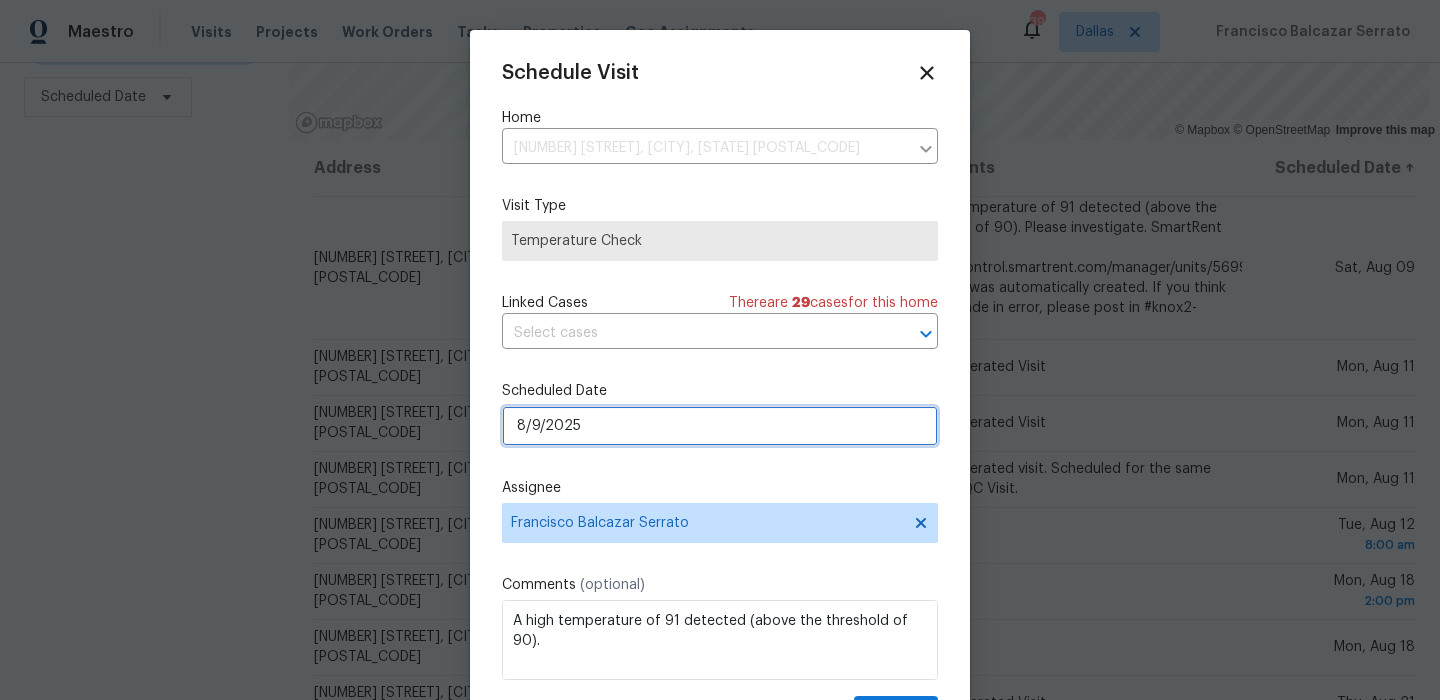 click on "8/9/2025" at bounding box center [720, 426] 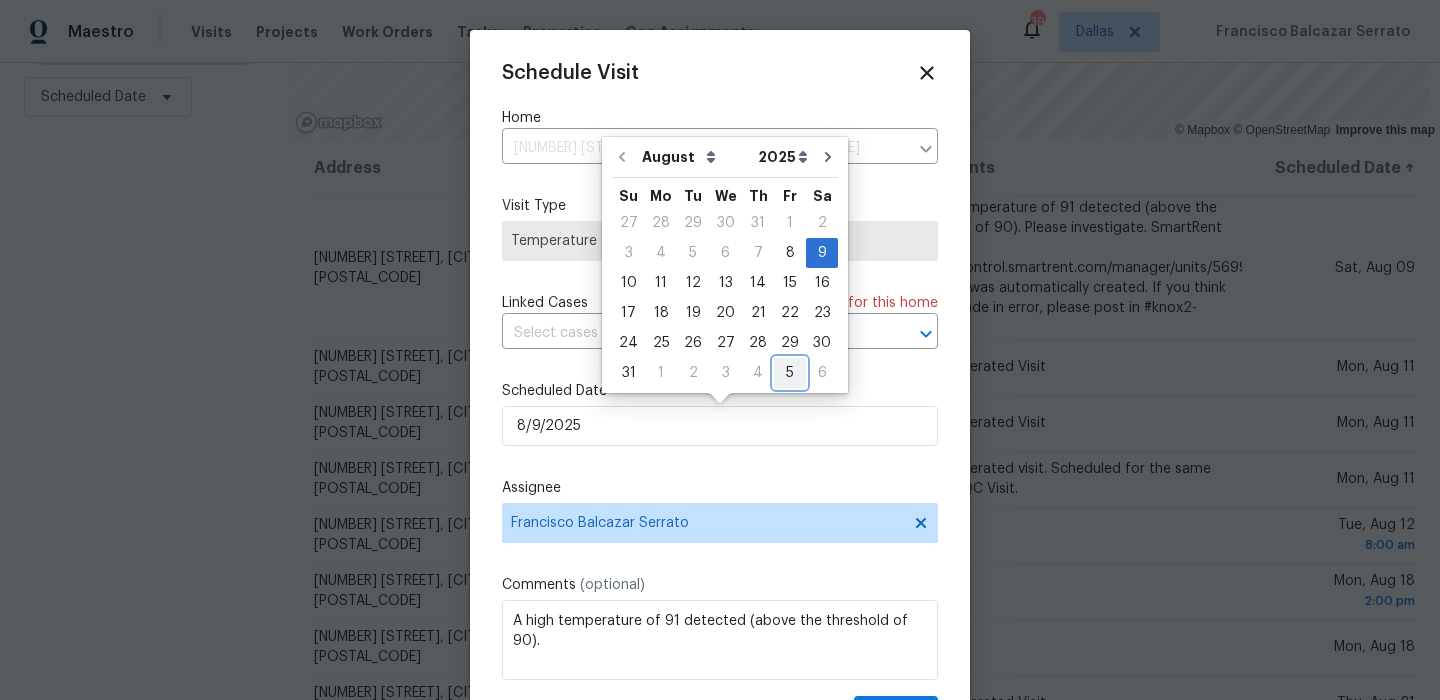 click on "5" at bounding box center (790, 373) 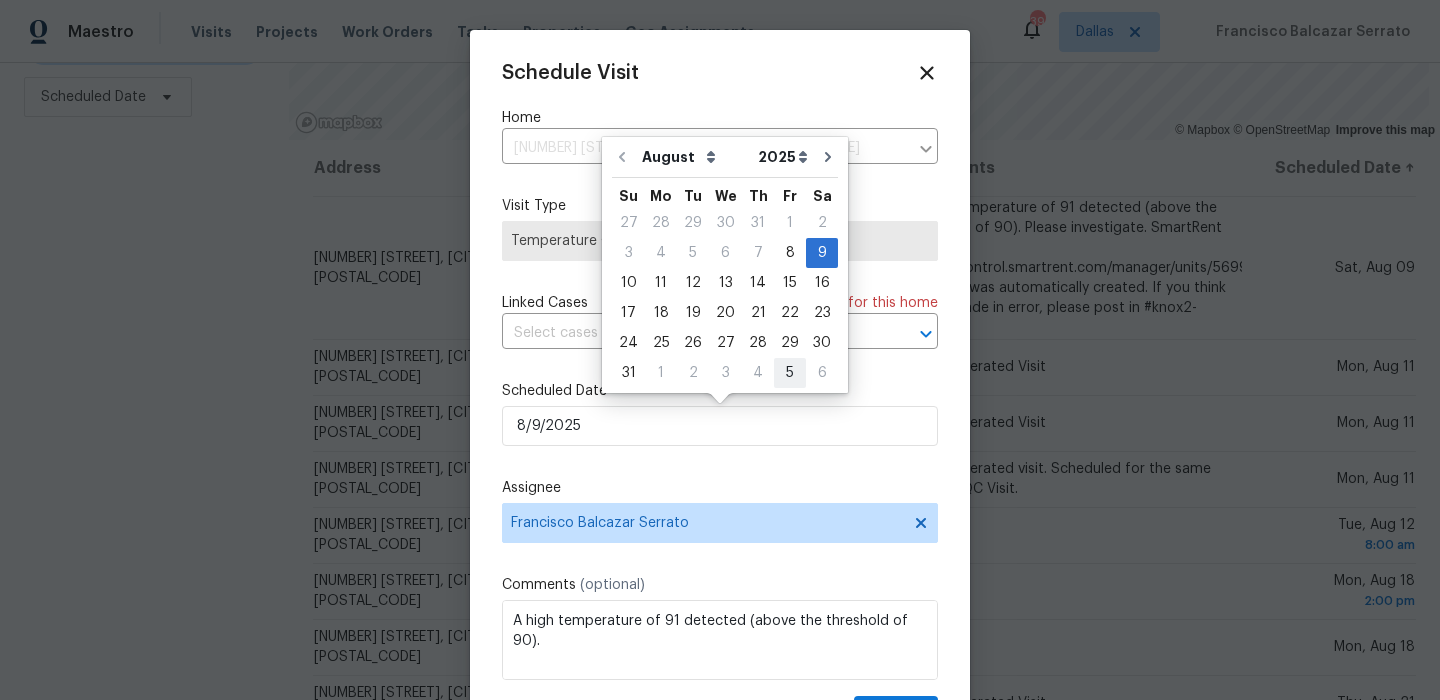 type on "9/5/2025" 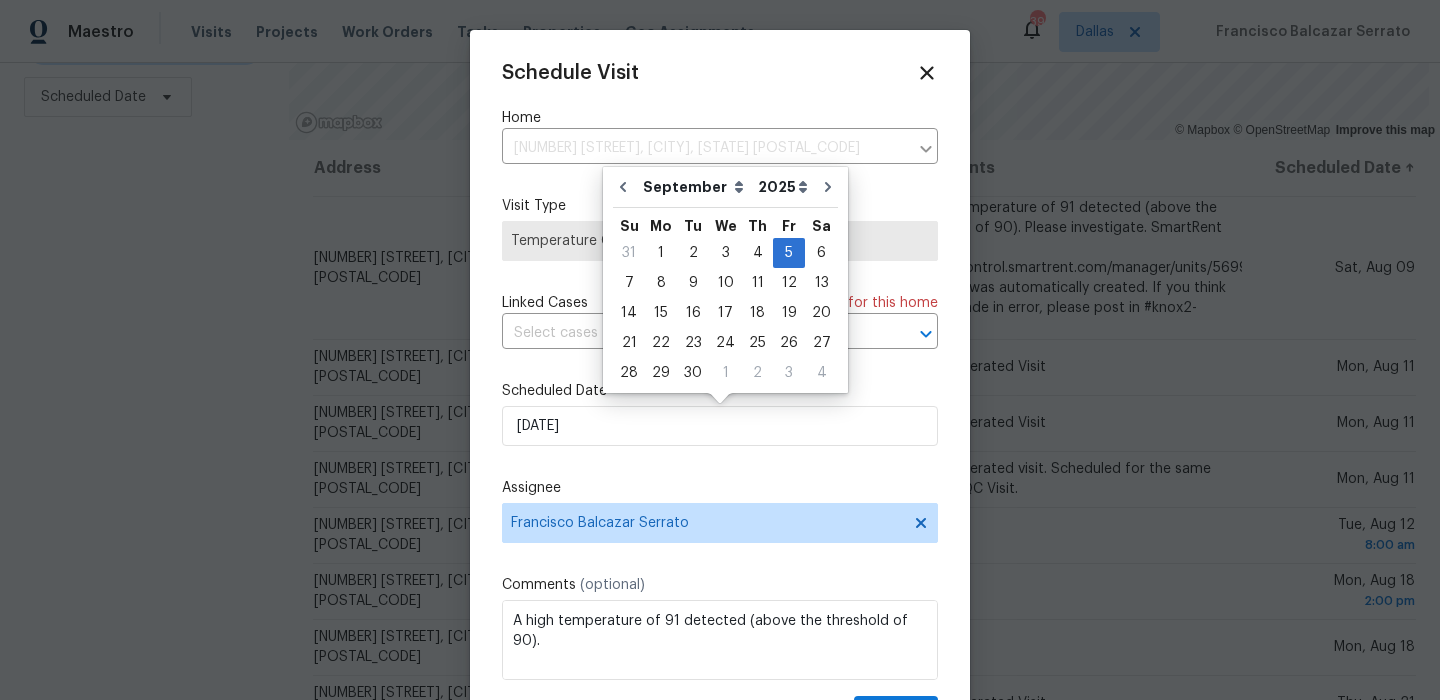 scroll, scrollTop: 36, scrollLeft: 0, axis: vertical 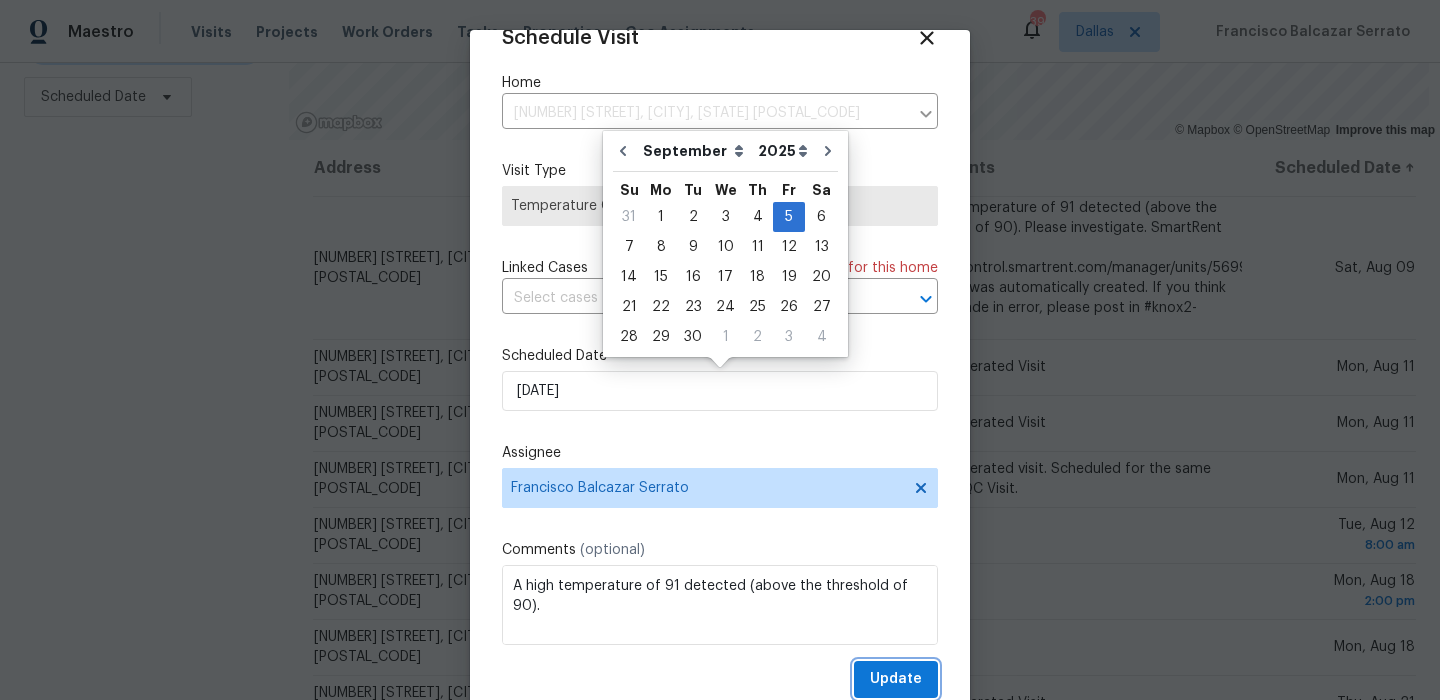 click on "Update" at bounding box center (896, 679) 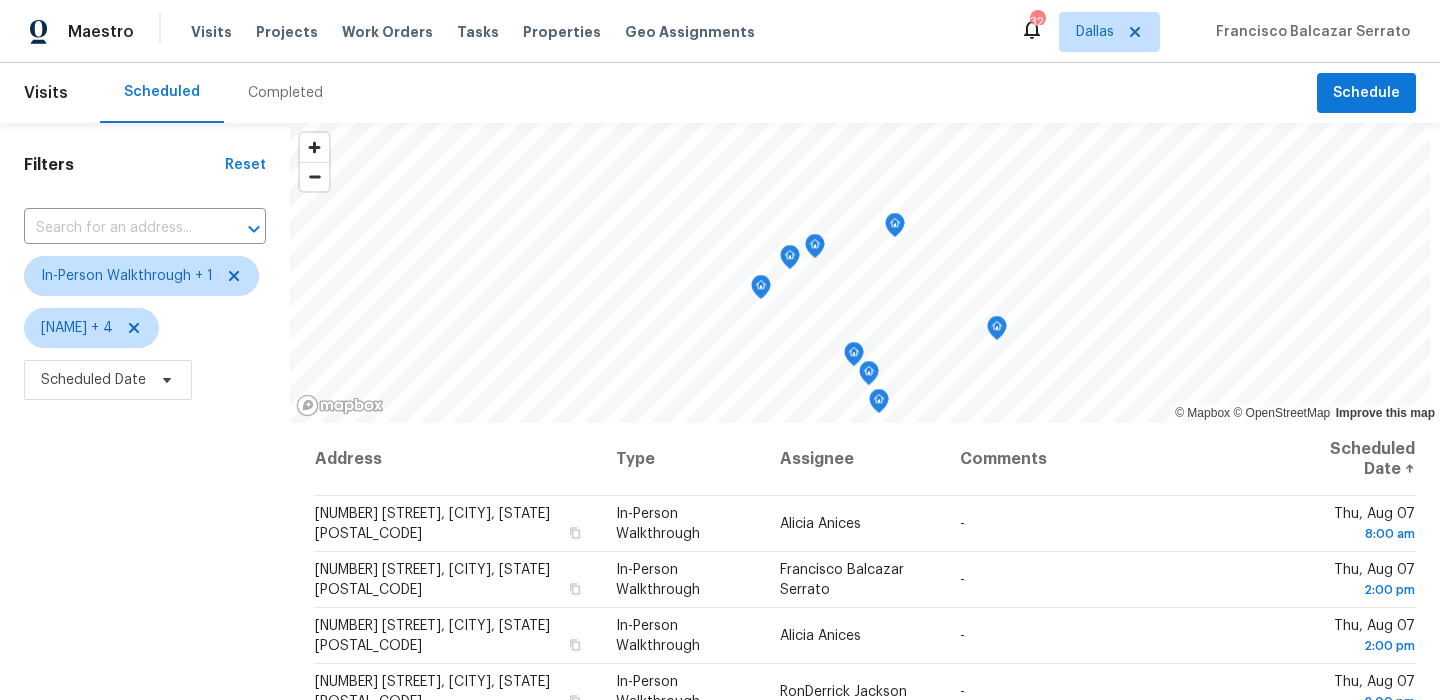 scroll, scrollTop: 0, scrollLeft: 0, axis: both 